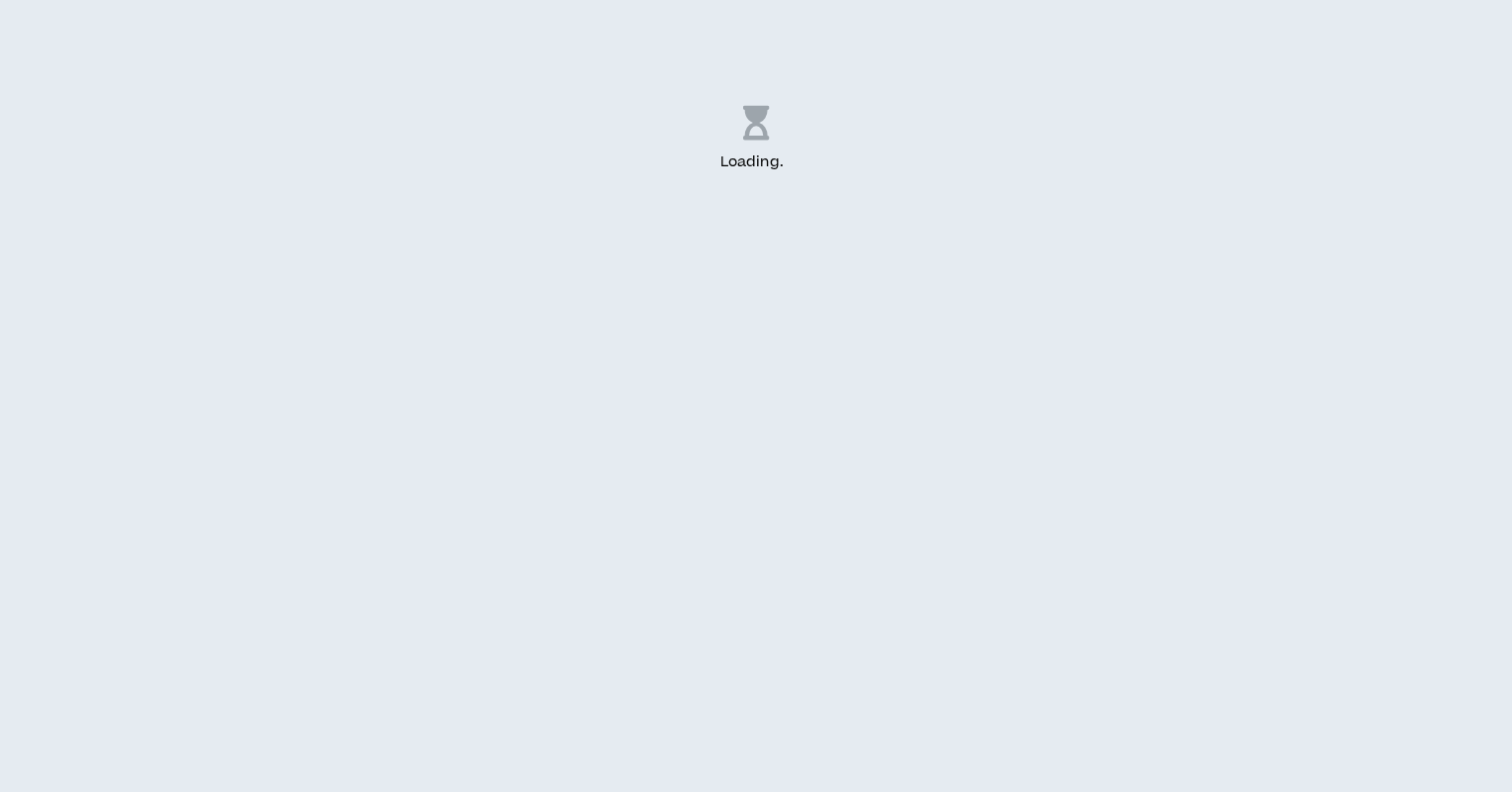 scroll, scrollTop: 0, scrollLeft: 0, axis: both 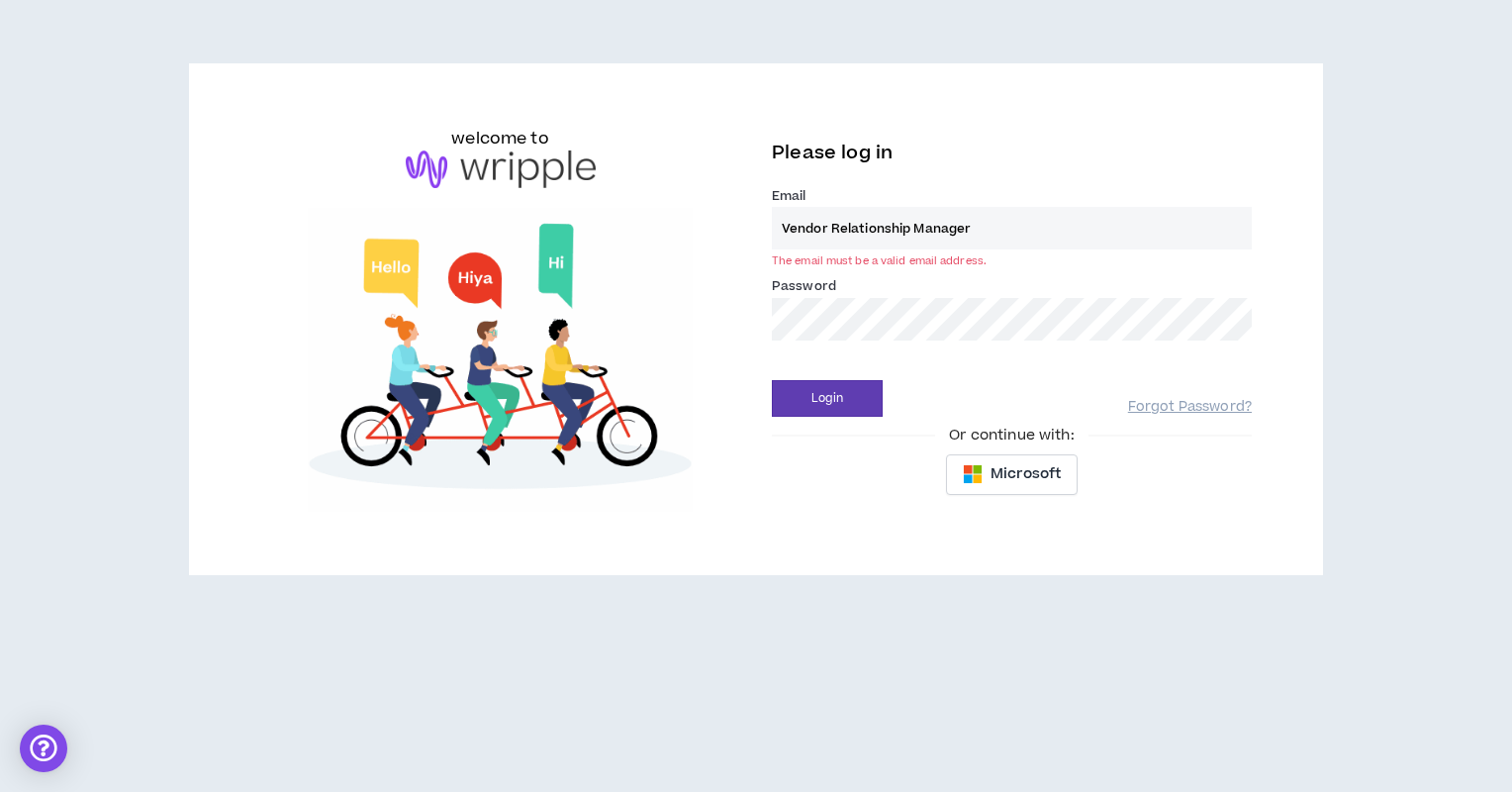 click on "Vendor Relationship Manager" at bounding box center [1011, 228] 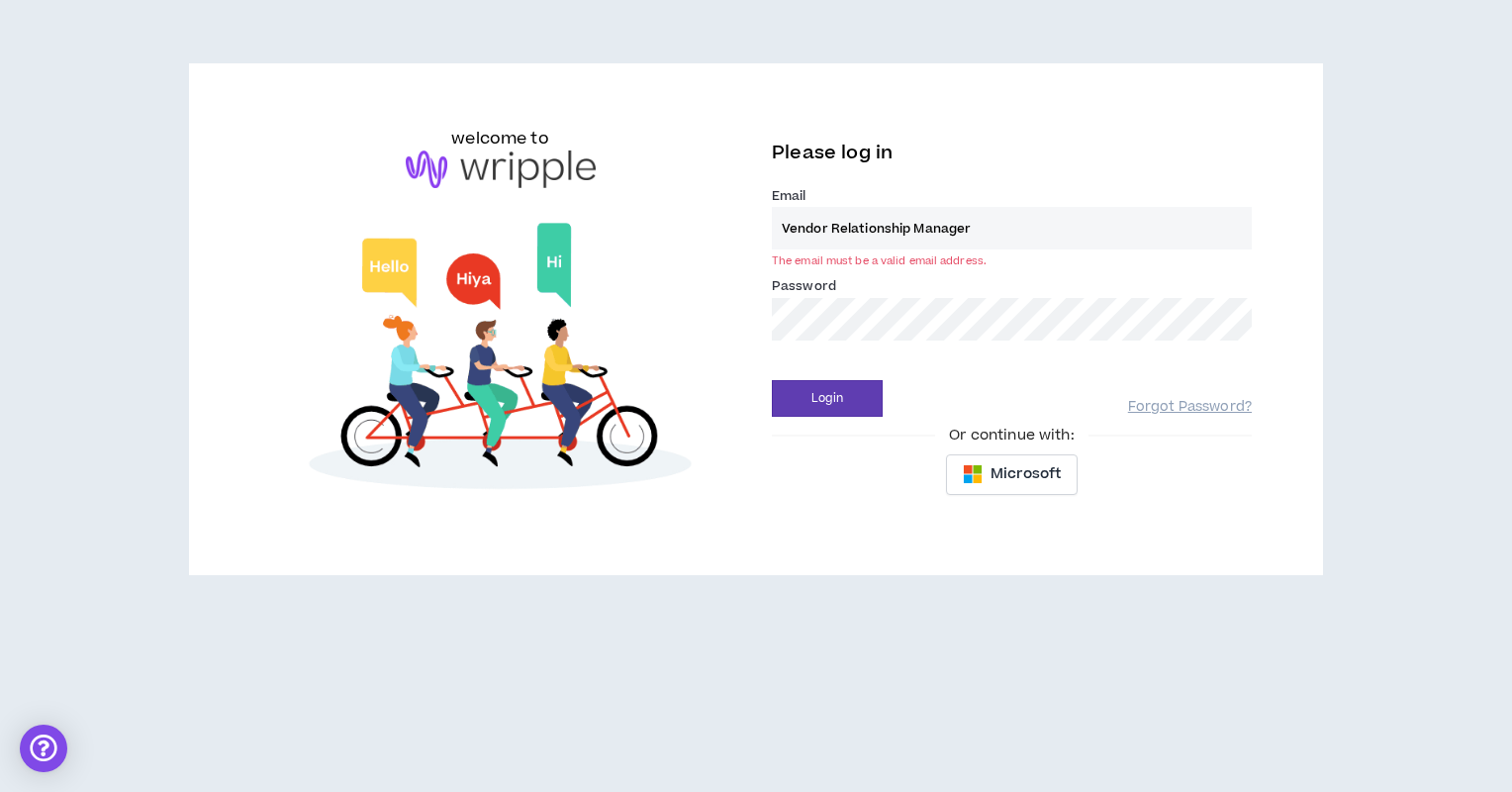 click on "Vendor Relationship Manager" at bounding box center (1011, 228) 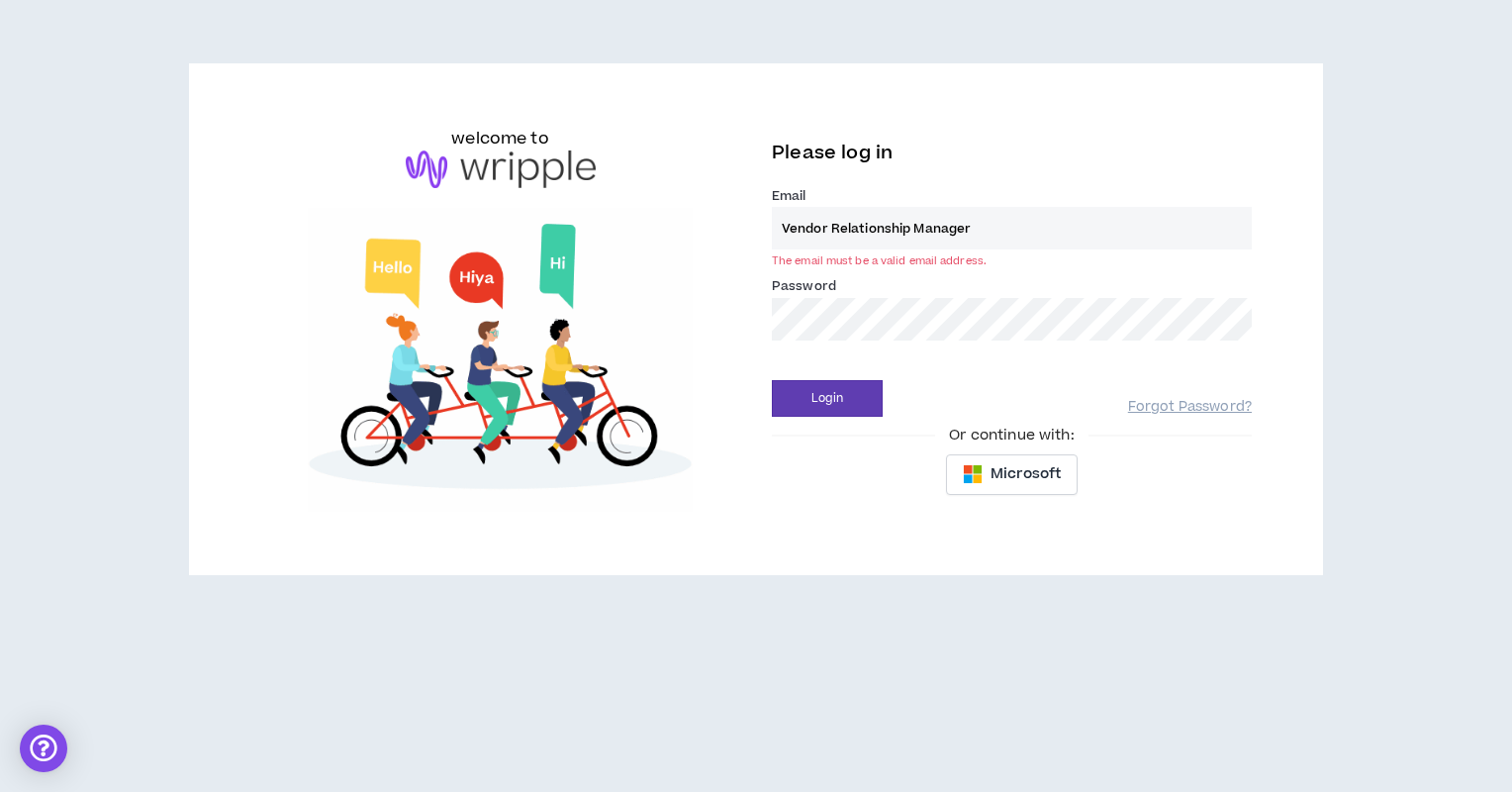 click on "Vendor Relationship Manager" at bounding box center (1011, 228) 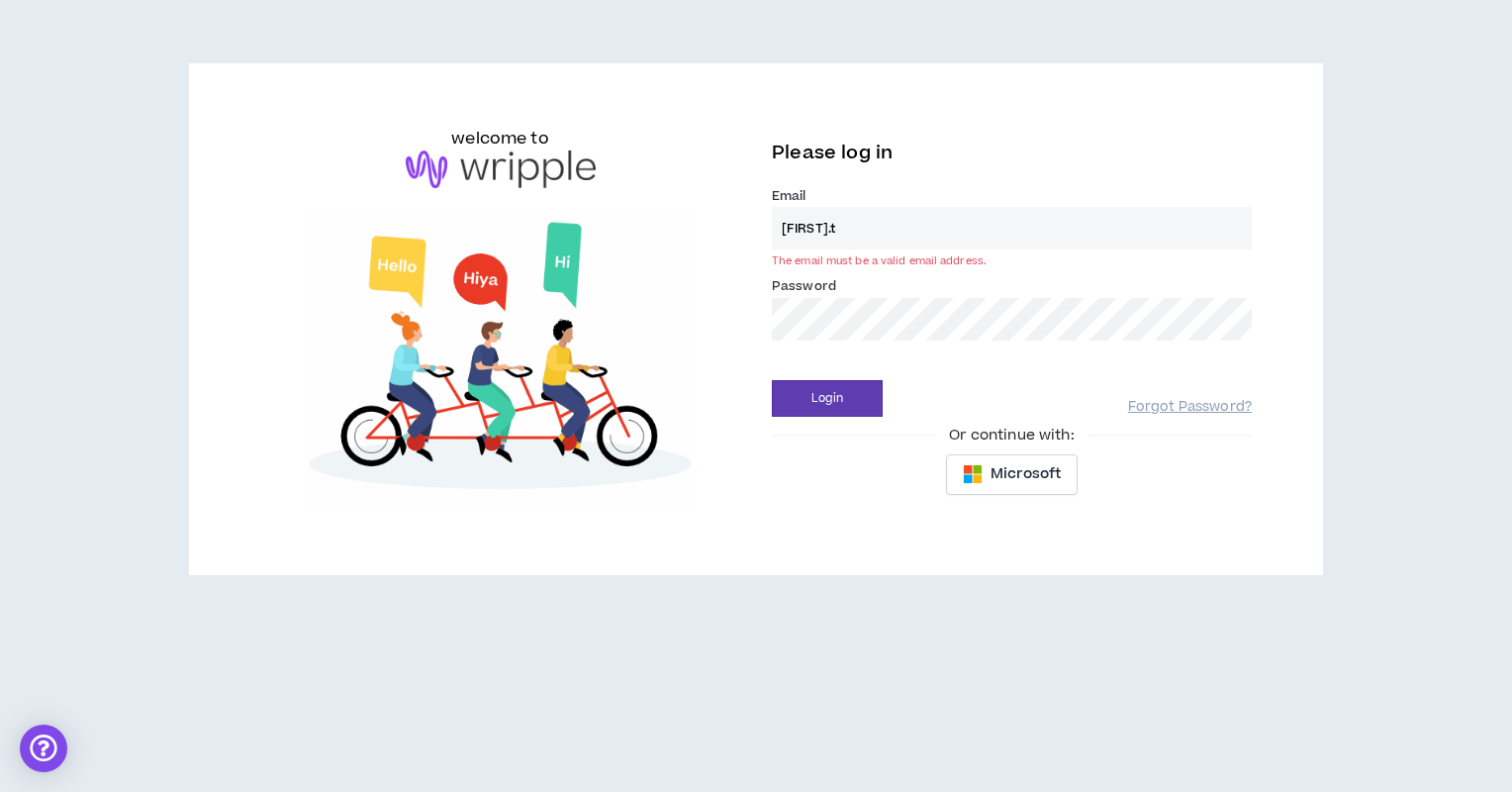 type on "connie.tullis@us.mcd.com" 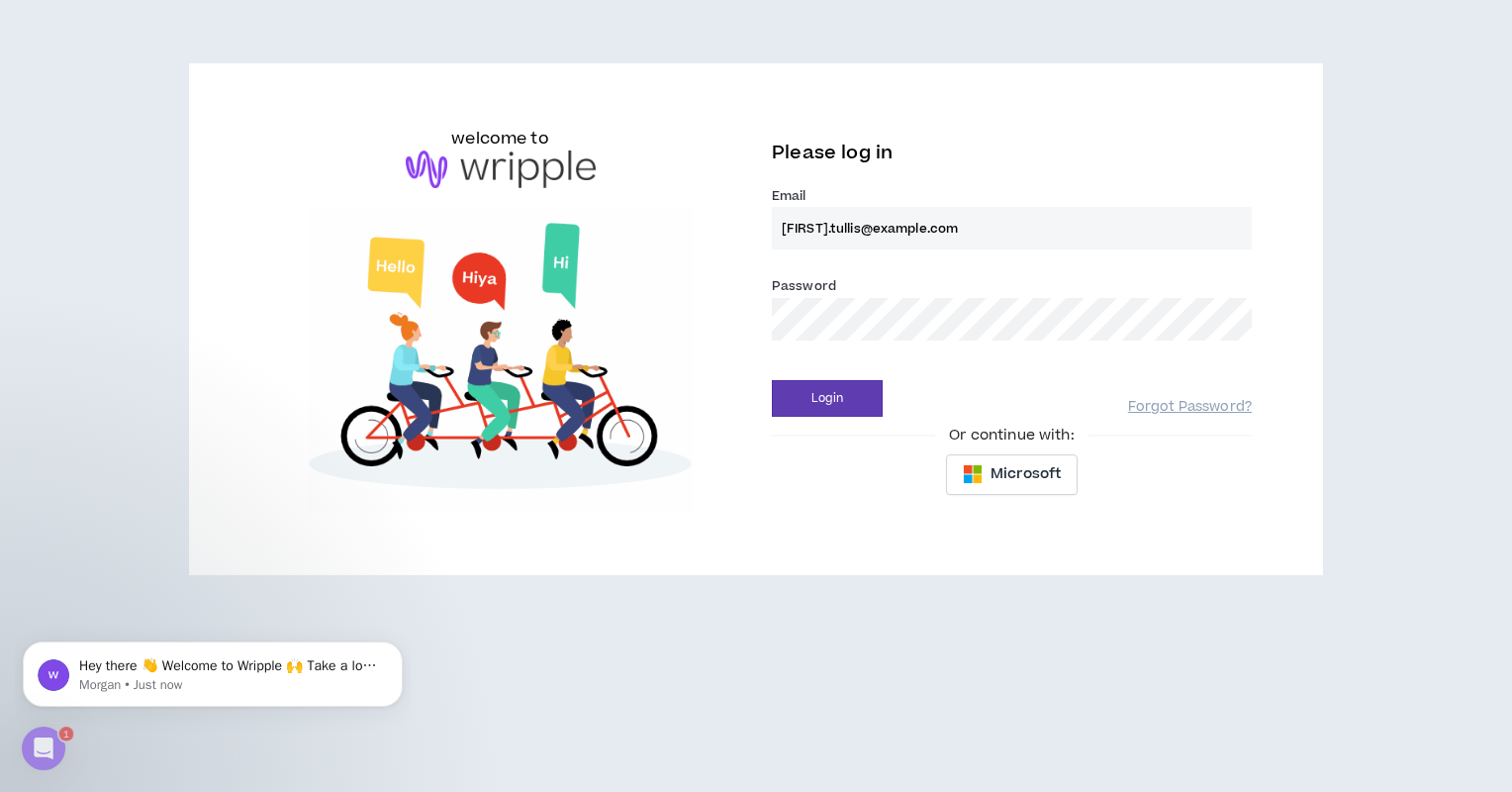 scroll, scrollTop: 0, scrollLeft: 0, axis: both 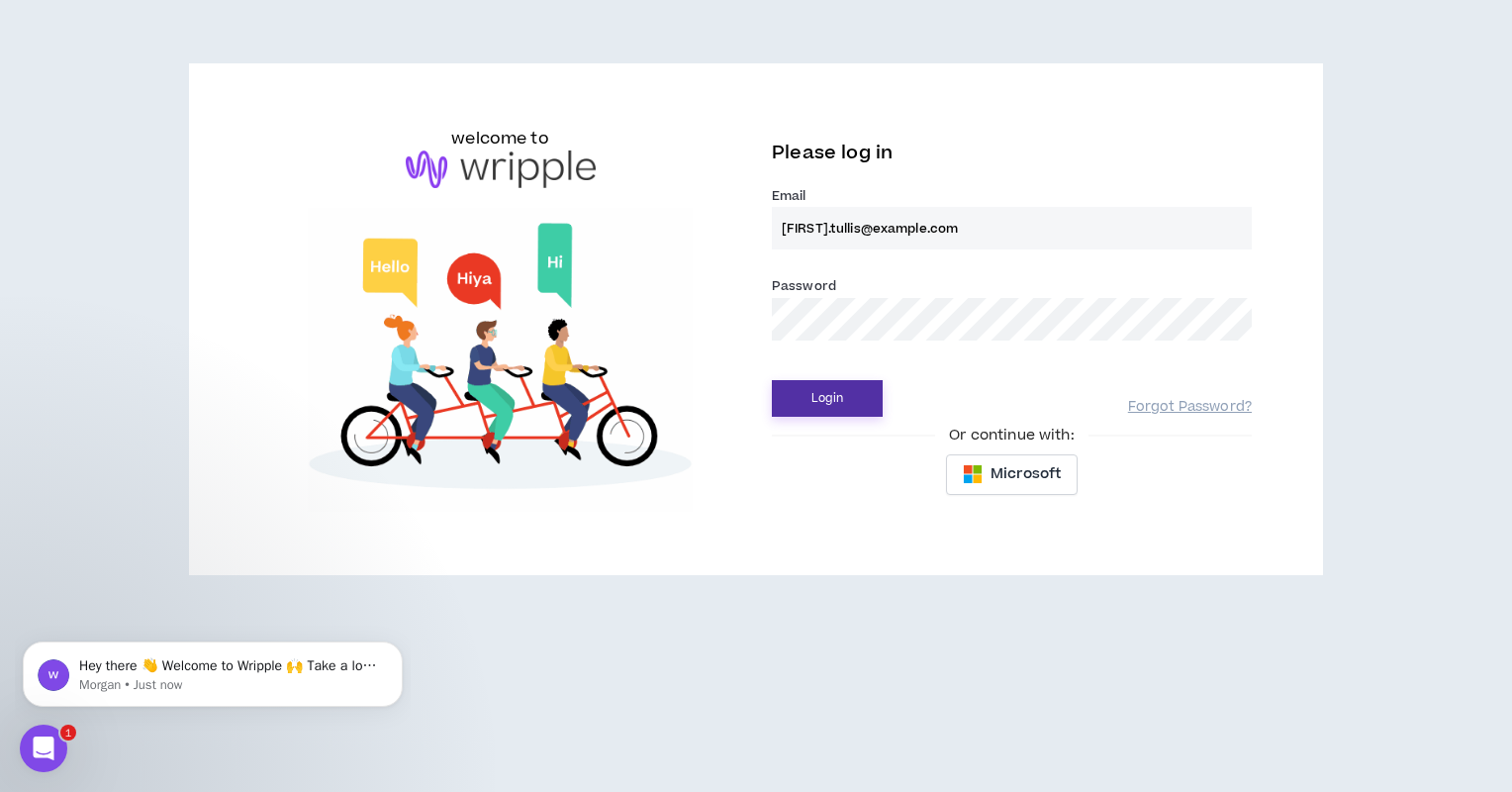 click on "Login" at bounding box center [827, 398] 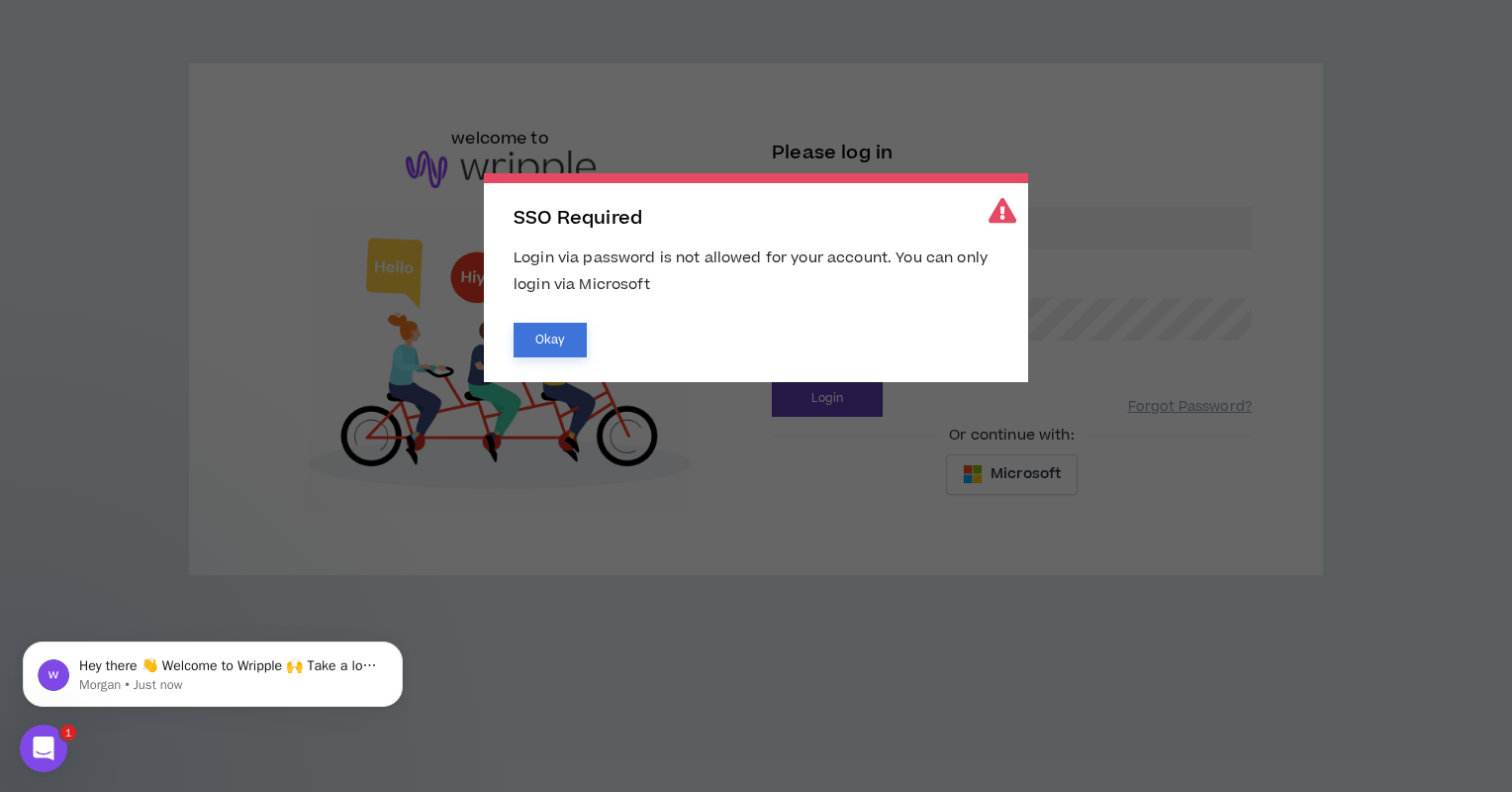 click on "Okay" at bounding box center (550, 340) 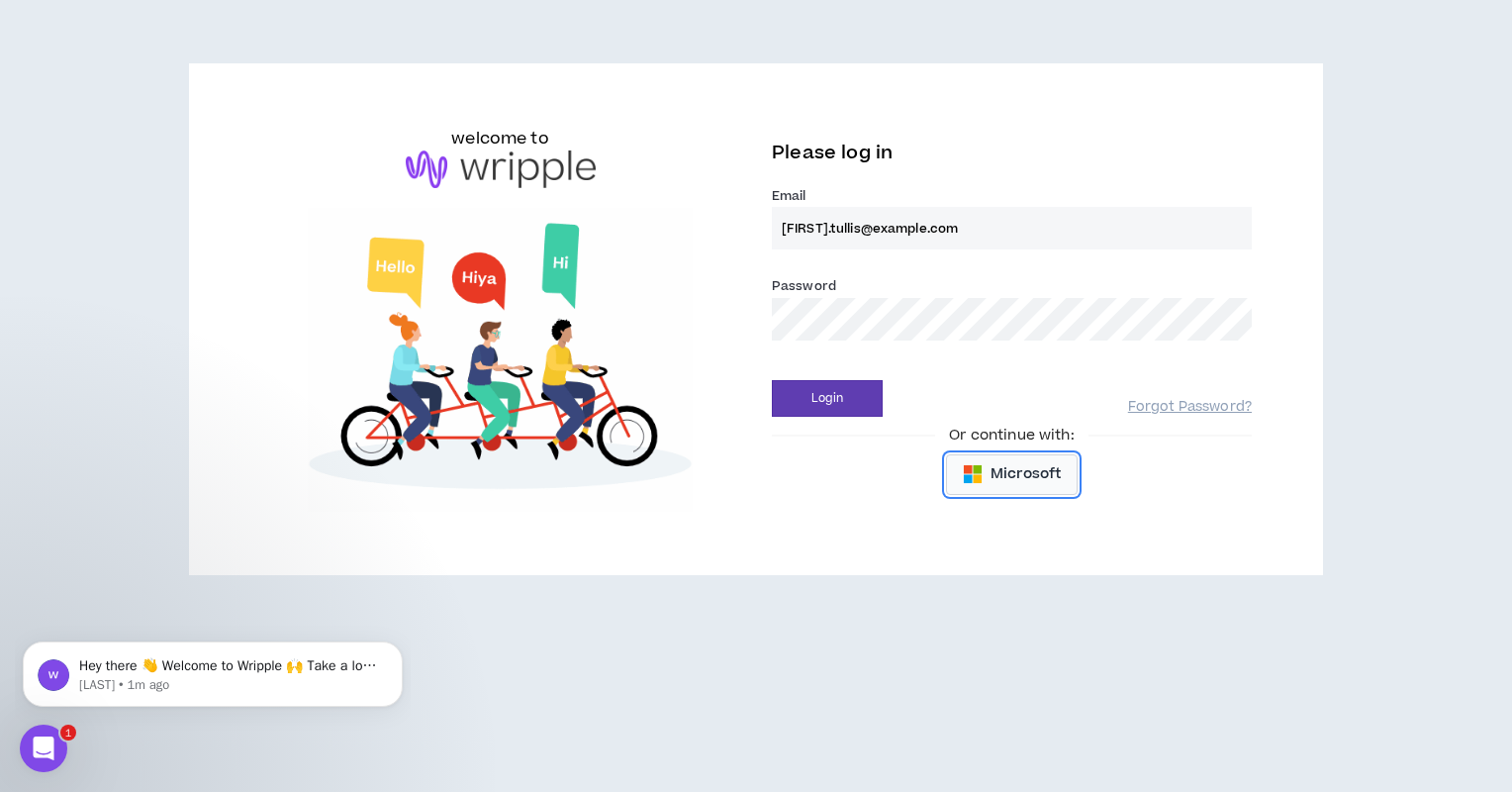 click on "Microsoft" at bounding box center (1025, 474) 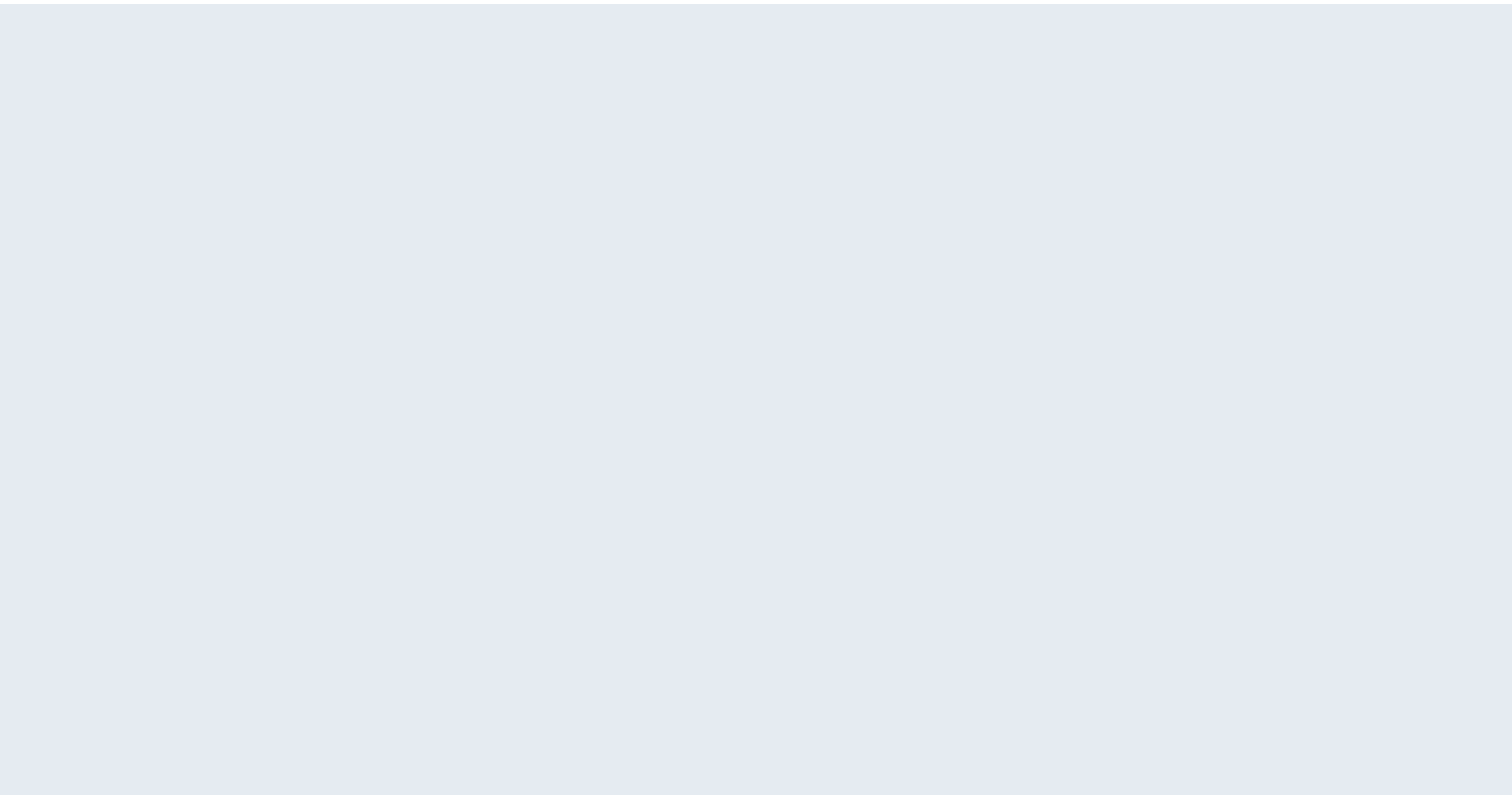 scroll, scrollTop: 0, scrollLeft: 0, axis: both 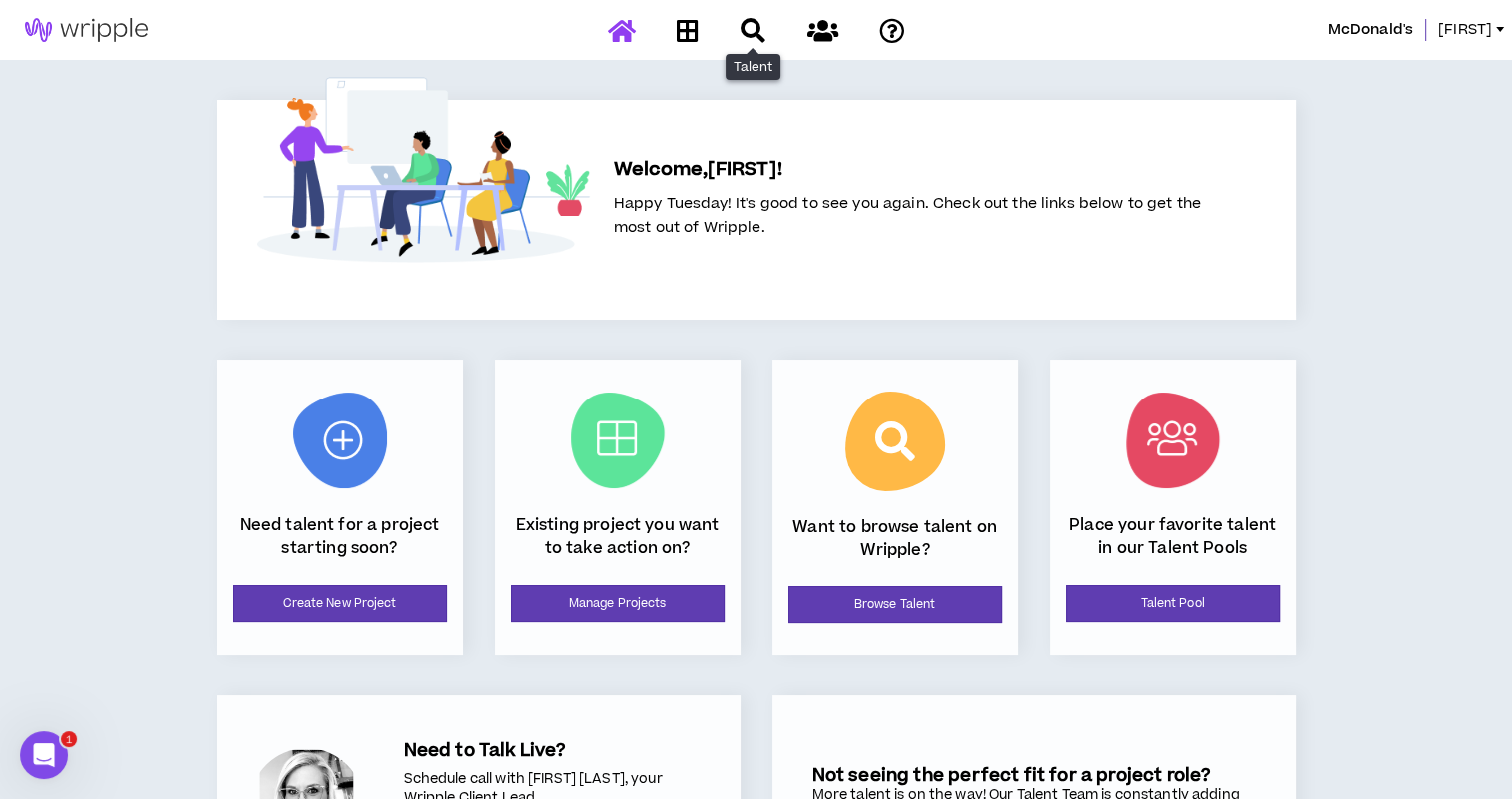 click at bounding box center (753, 30) 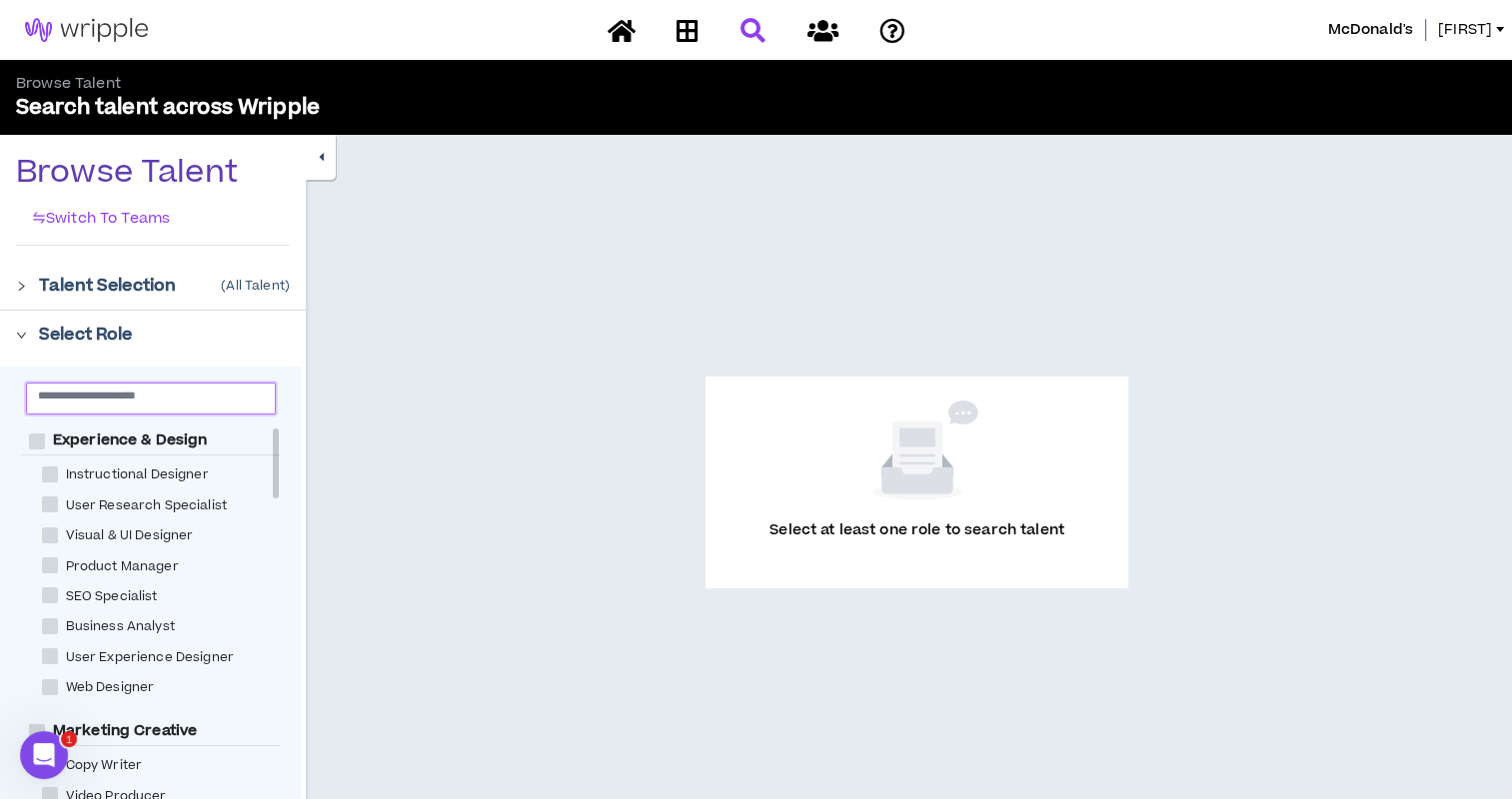 click at bounding box center (143, 395) 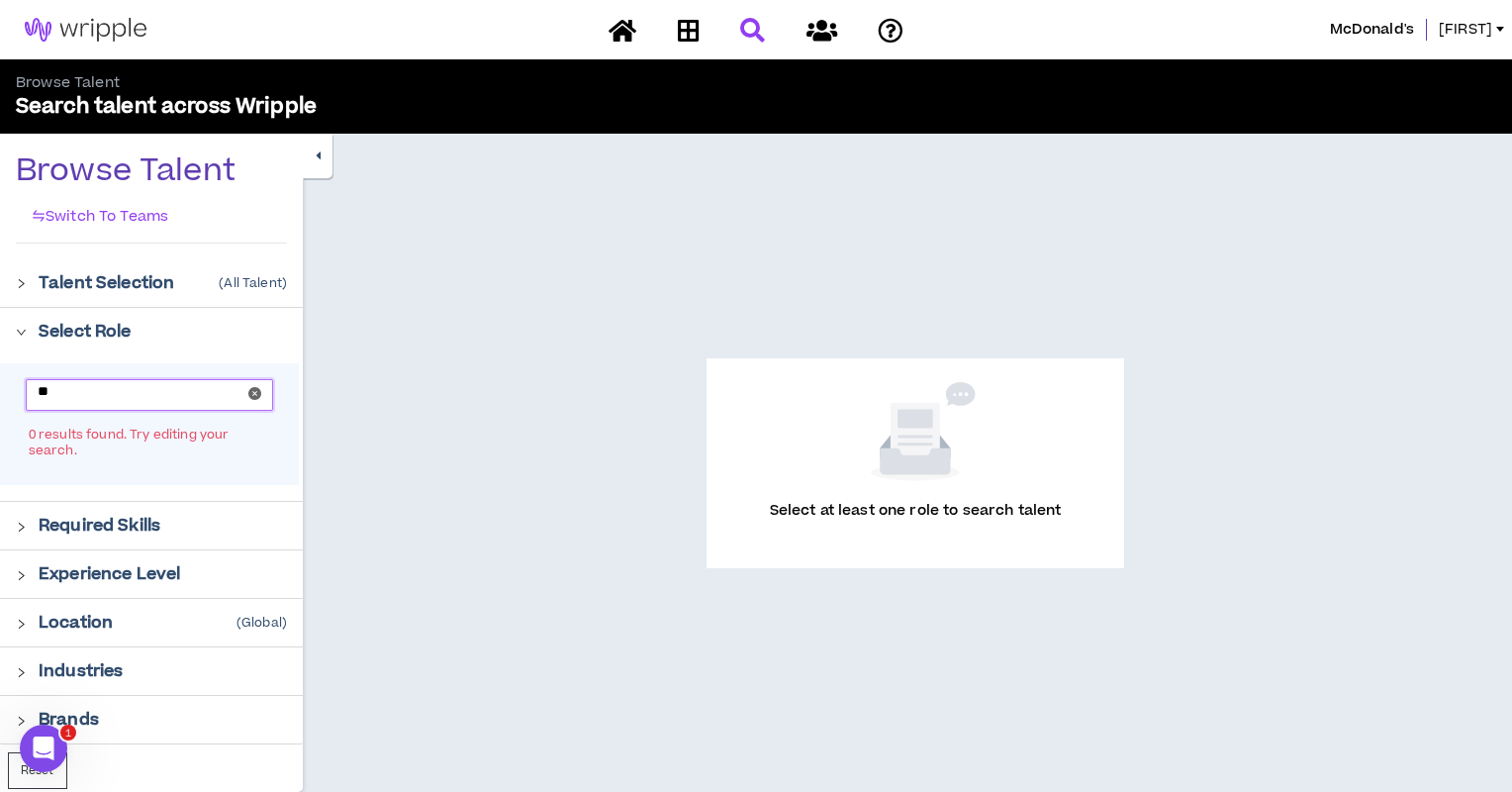 type on "*" 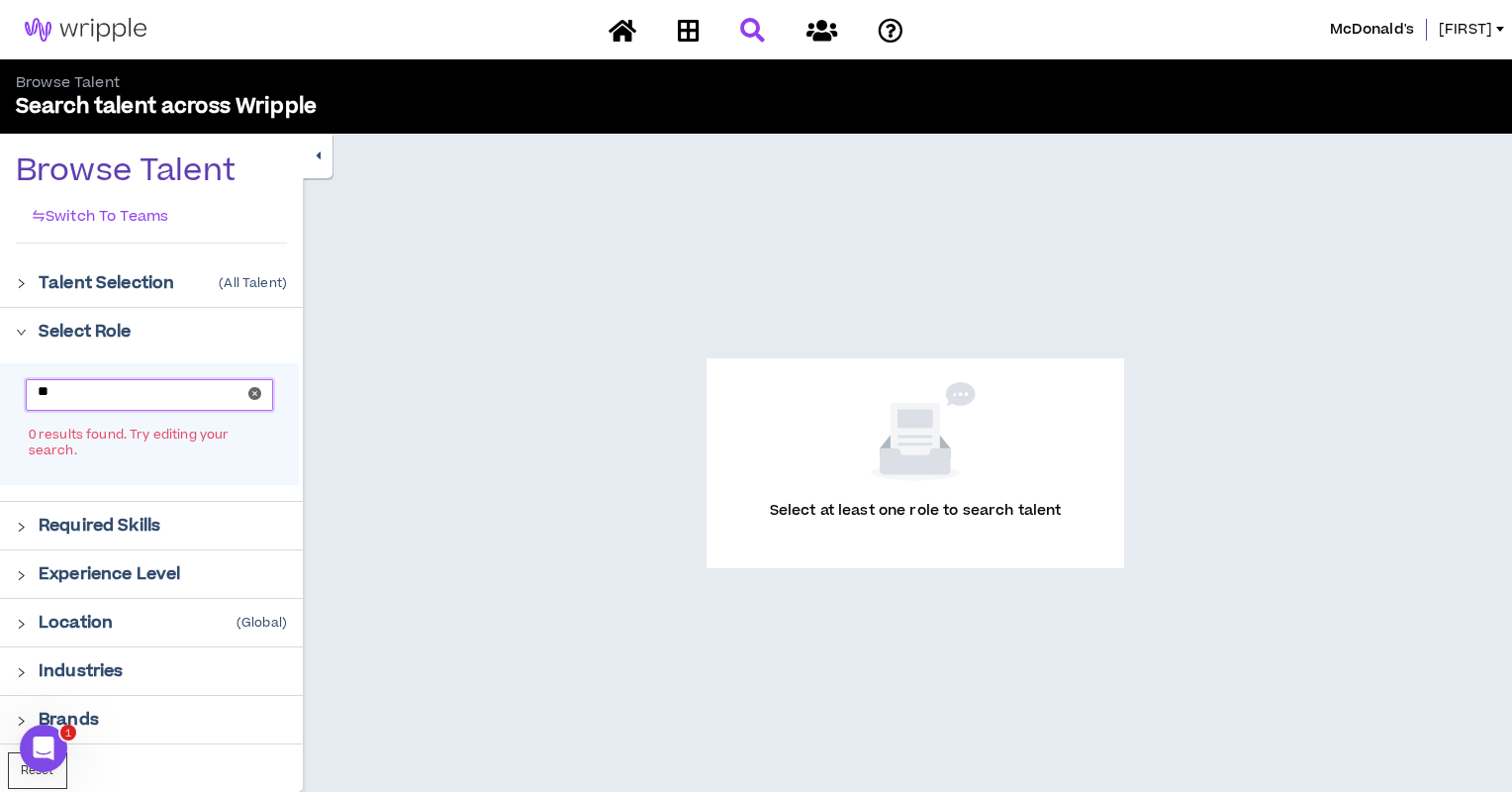 type on "*" 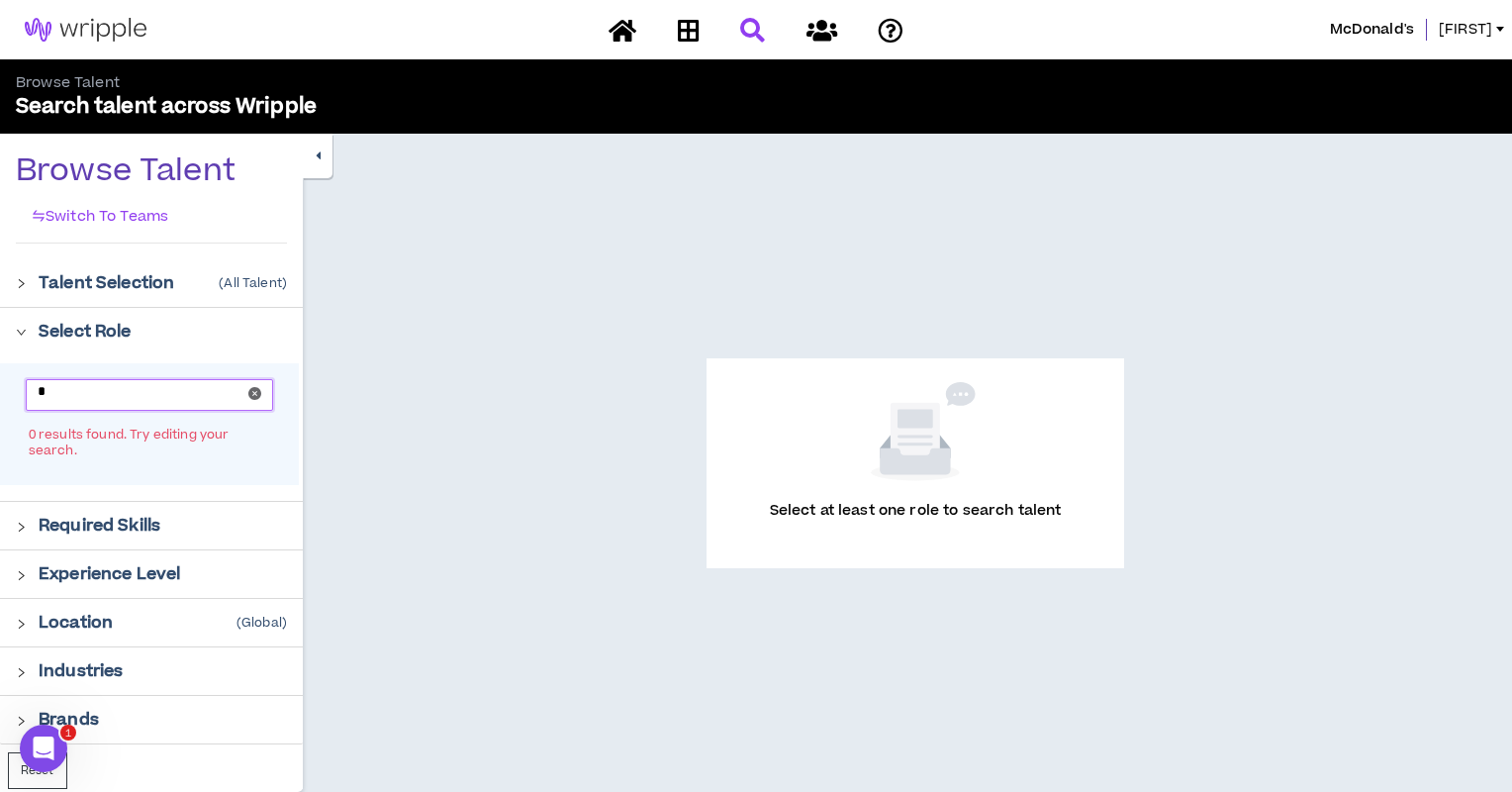 type 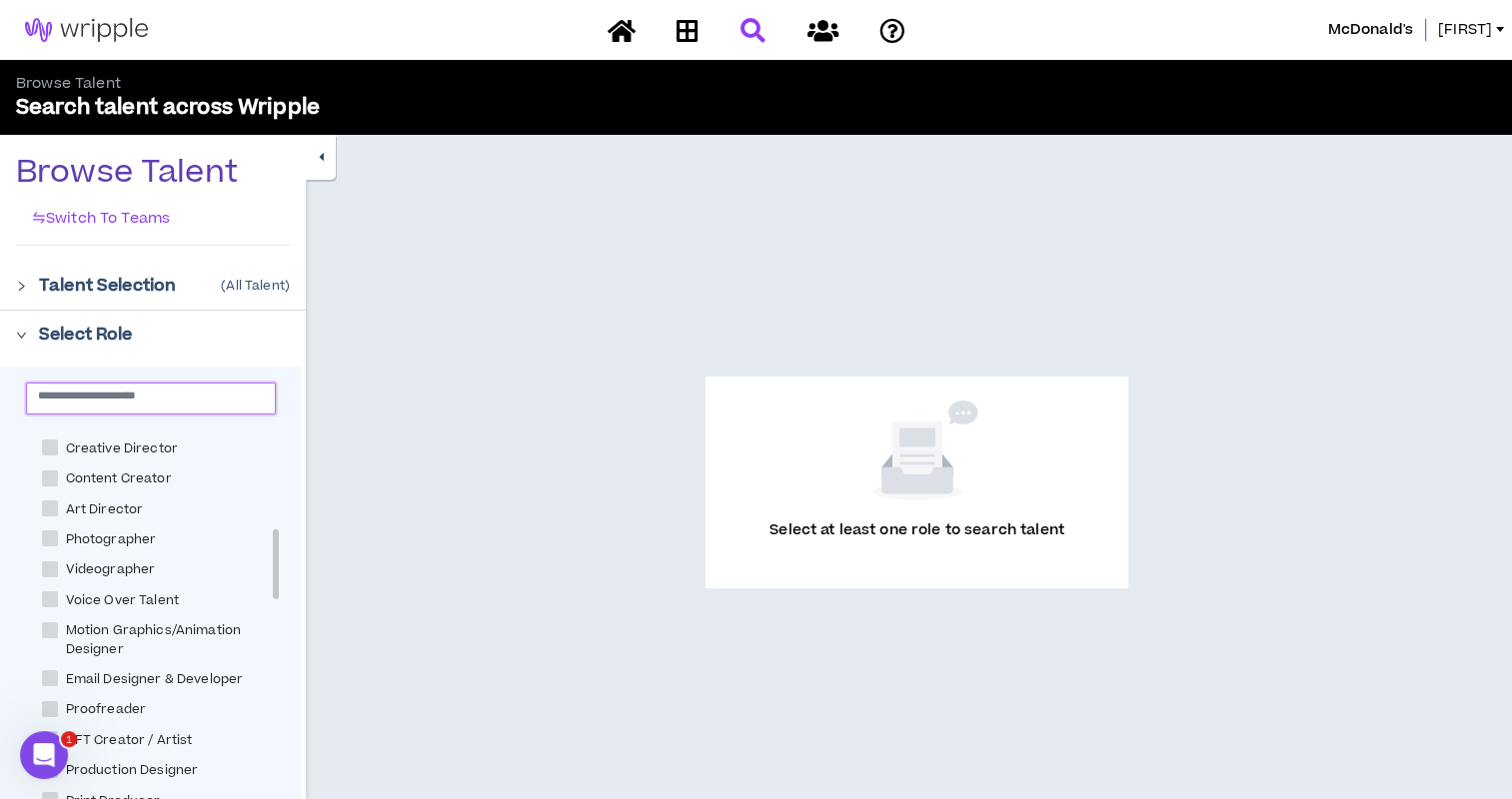 scroll, scrollTop: 699, scrollLeft: 0, axis: vertical 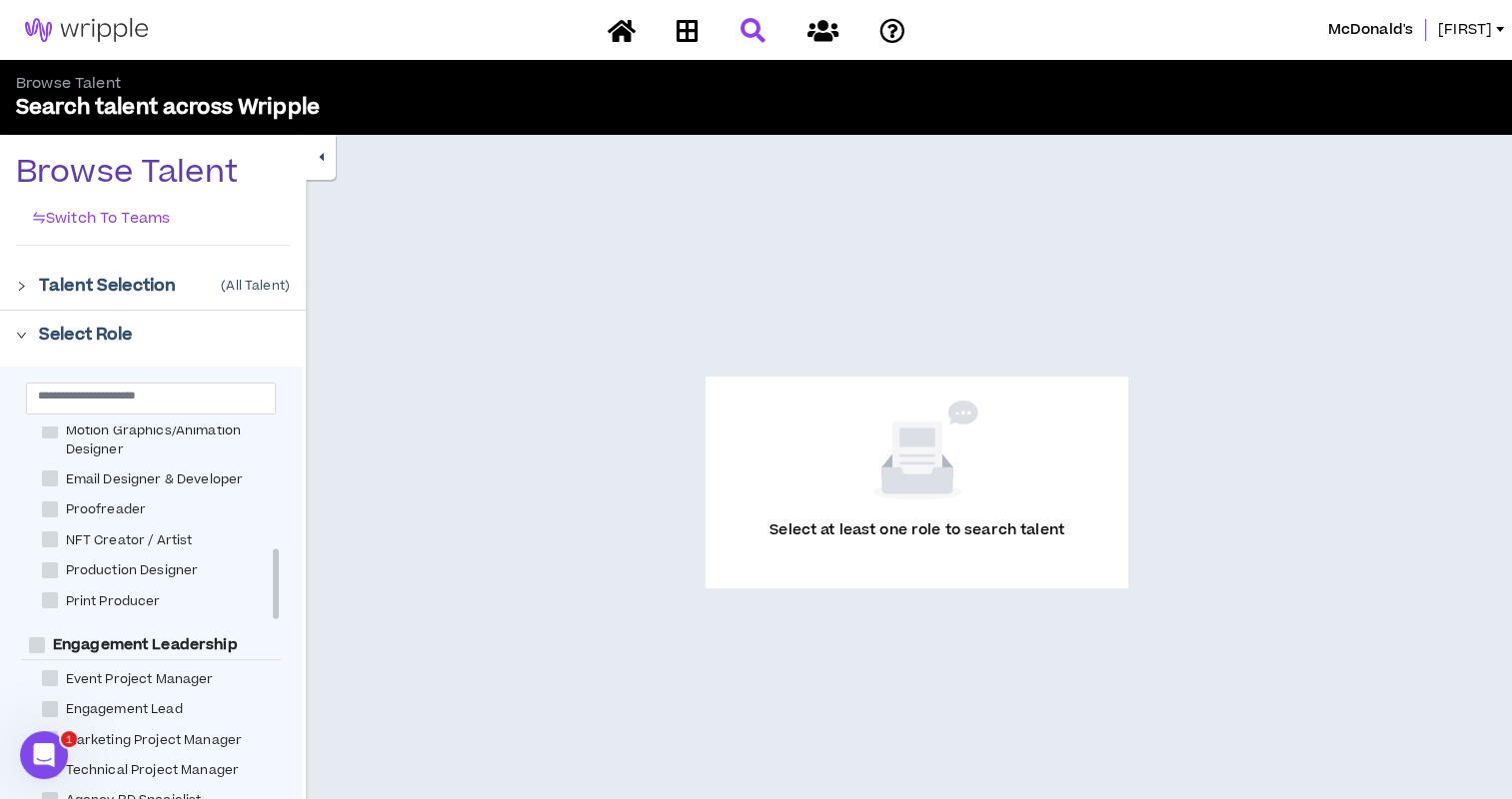 click at bounding box center [27, 285] 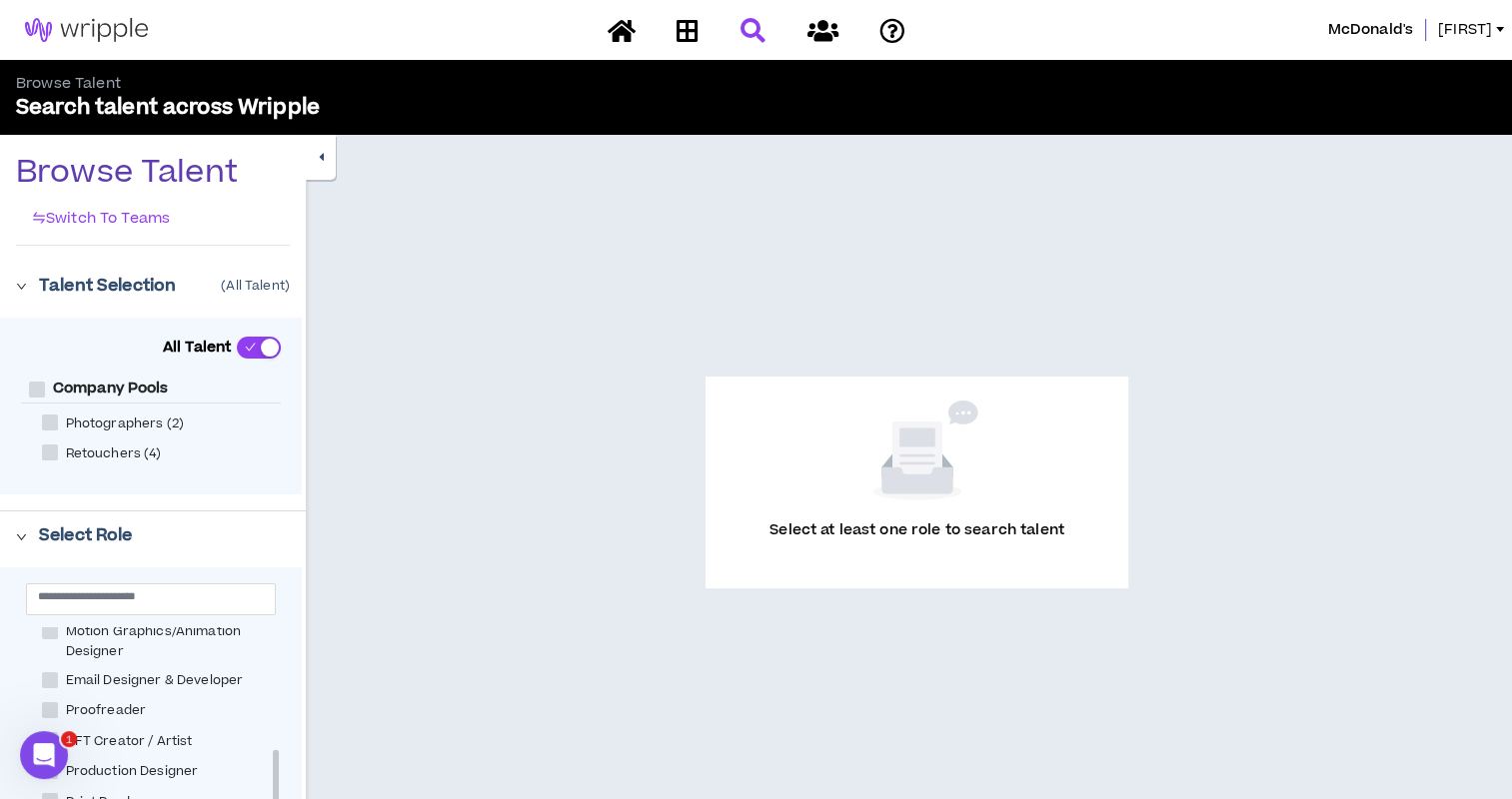 click at bounding box center (27, 285) 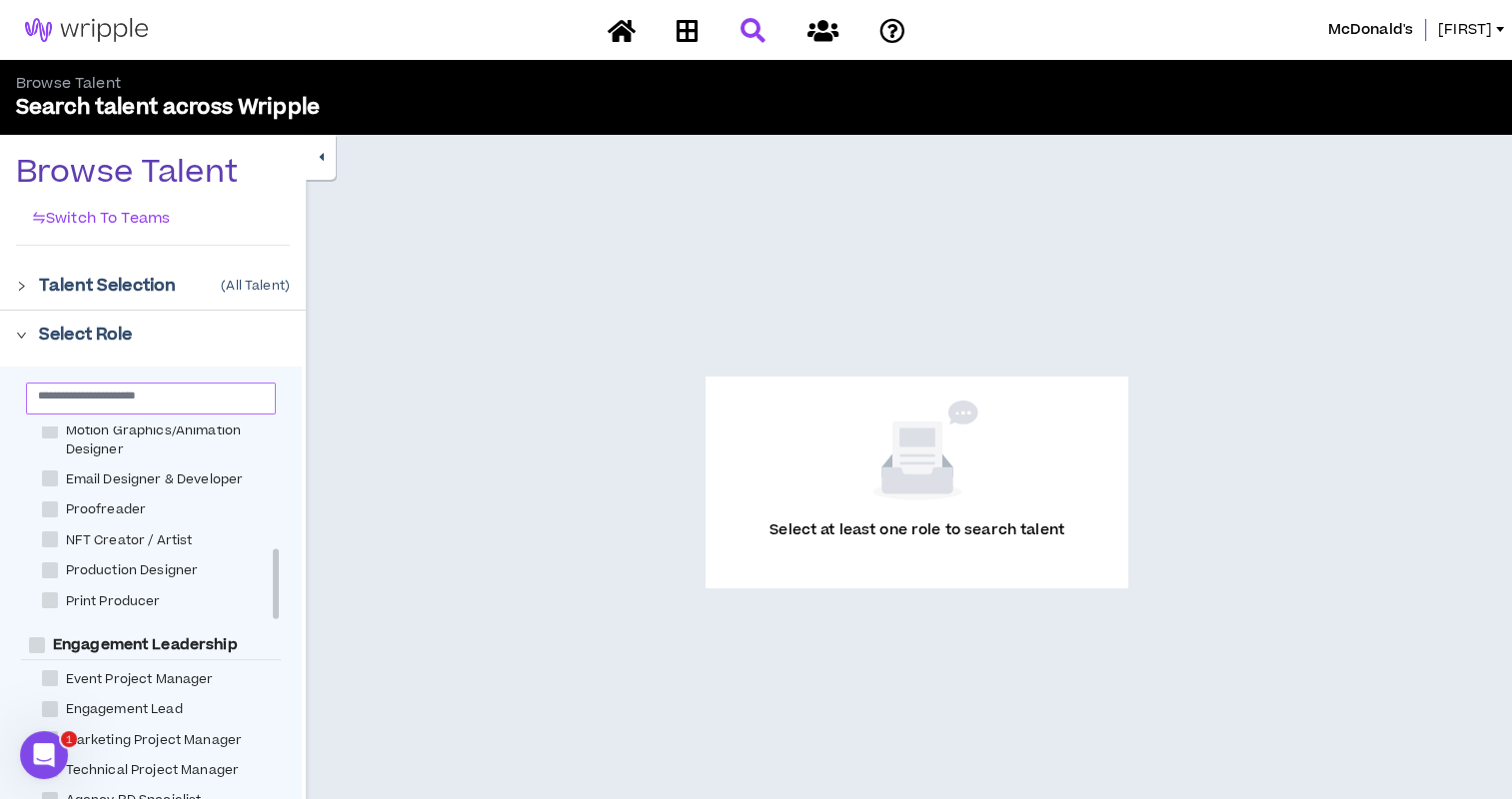 click at bounding box center (143, 395) 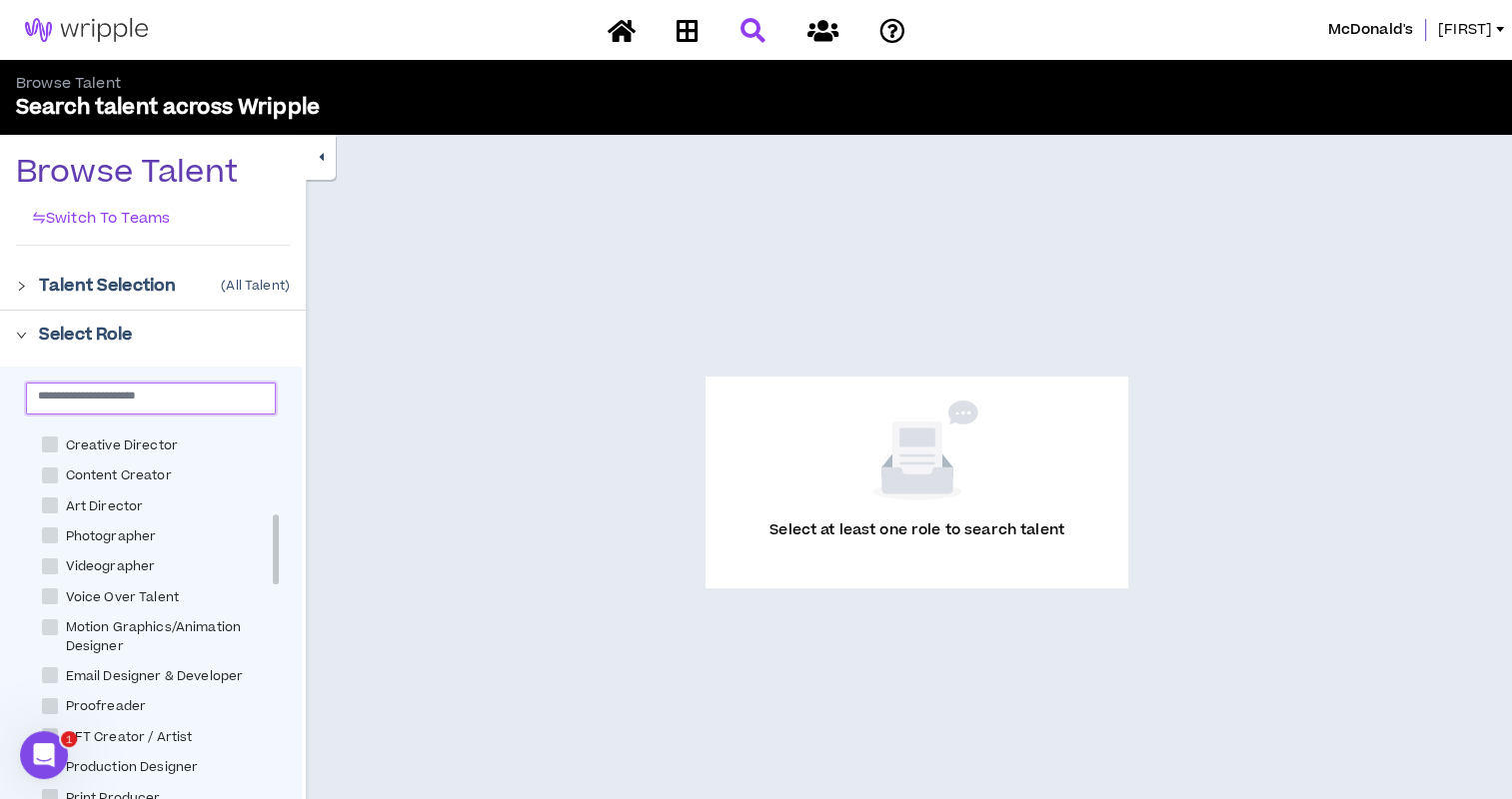 scroll, scrollTop: 499, scrollLeft: 0, axis: vertical 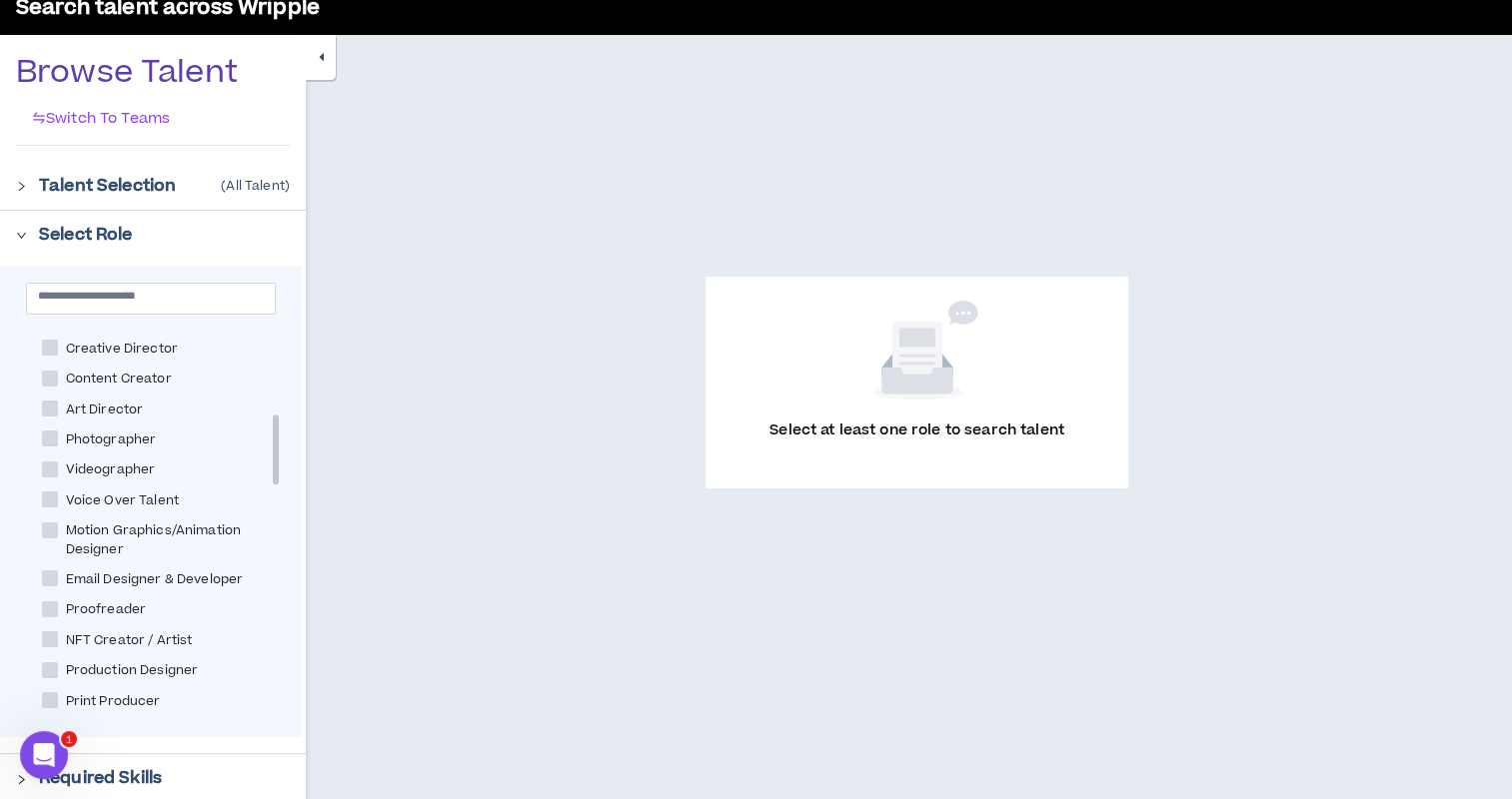 click on "Email Designer & Developer" at bounding box center [155, 579] 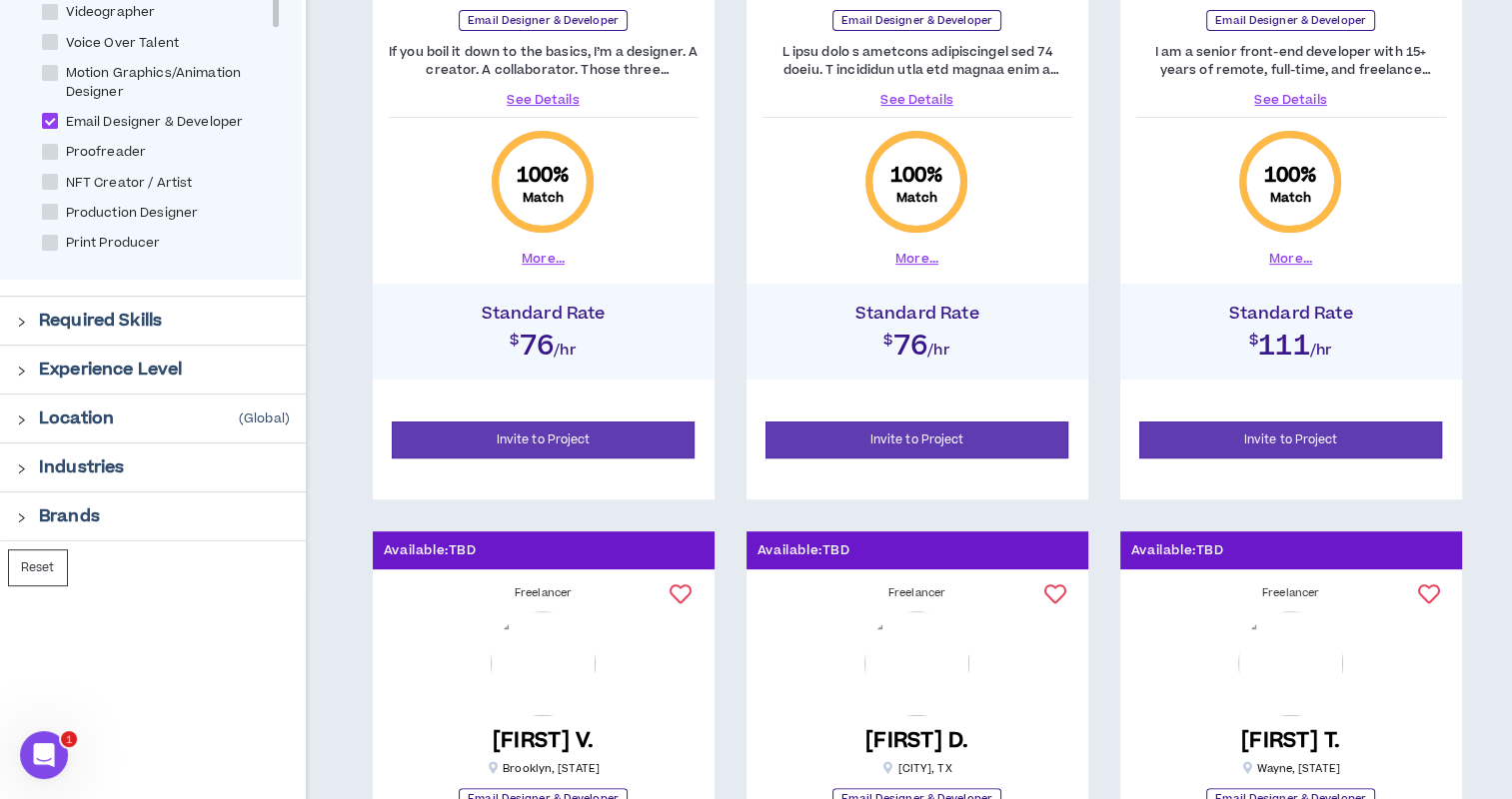 scroll, scrollTop: 585, scrollLeft: 0, axis: vertical 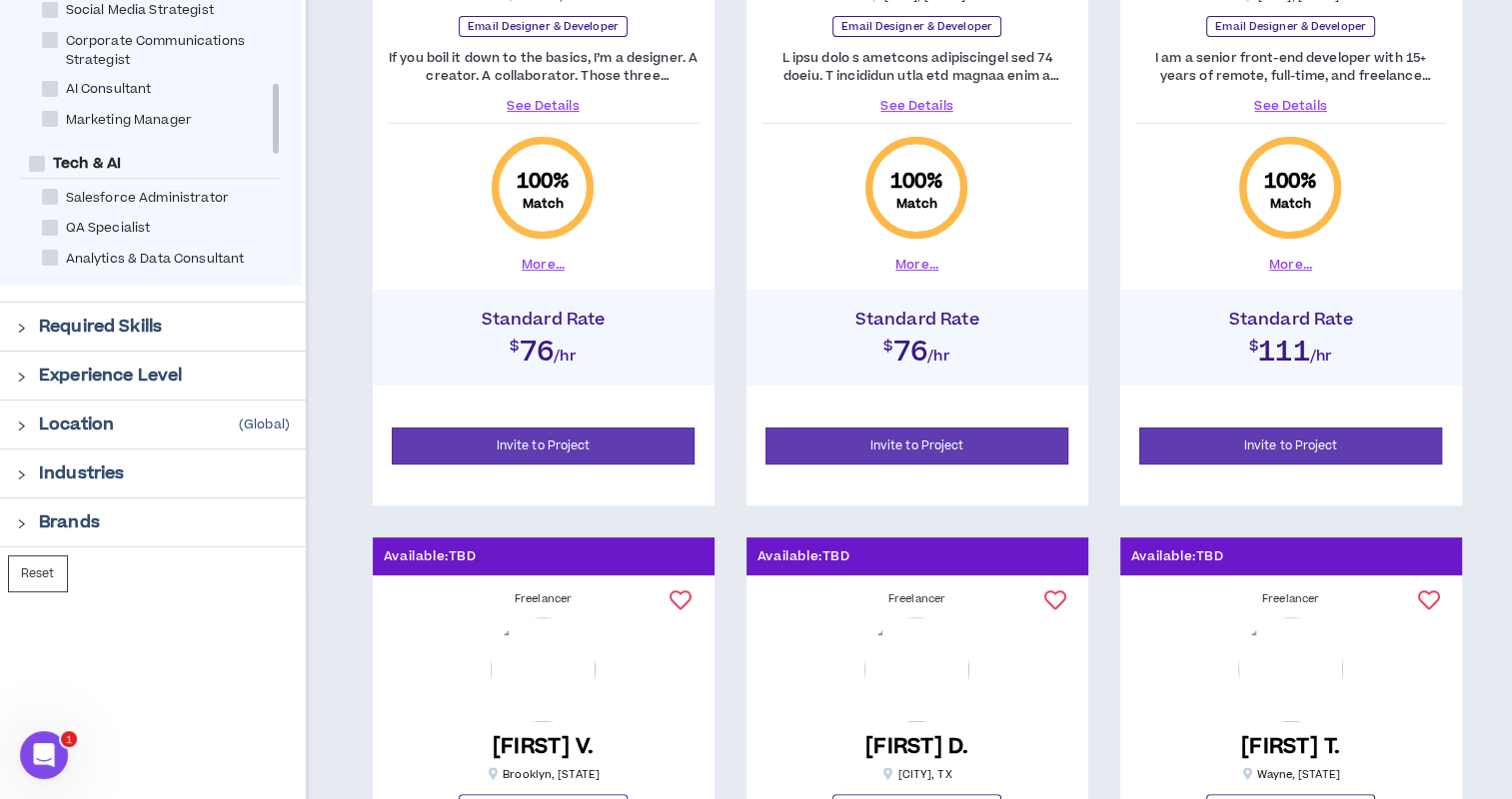 click on "Corporate Communications Strategist" at bounding box center (177, 51) 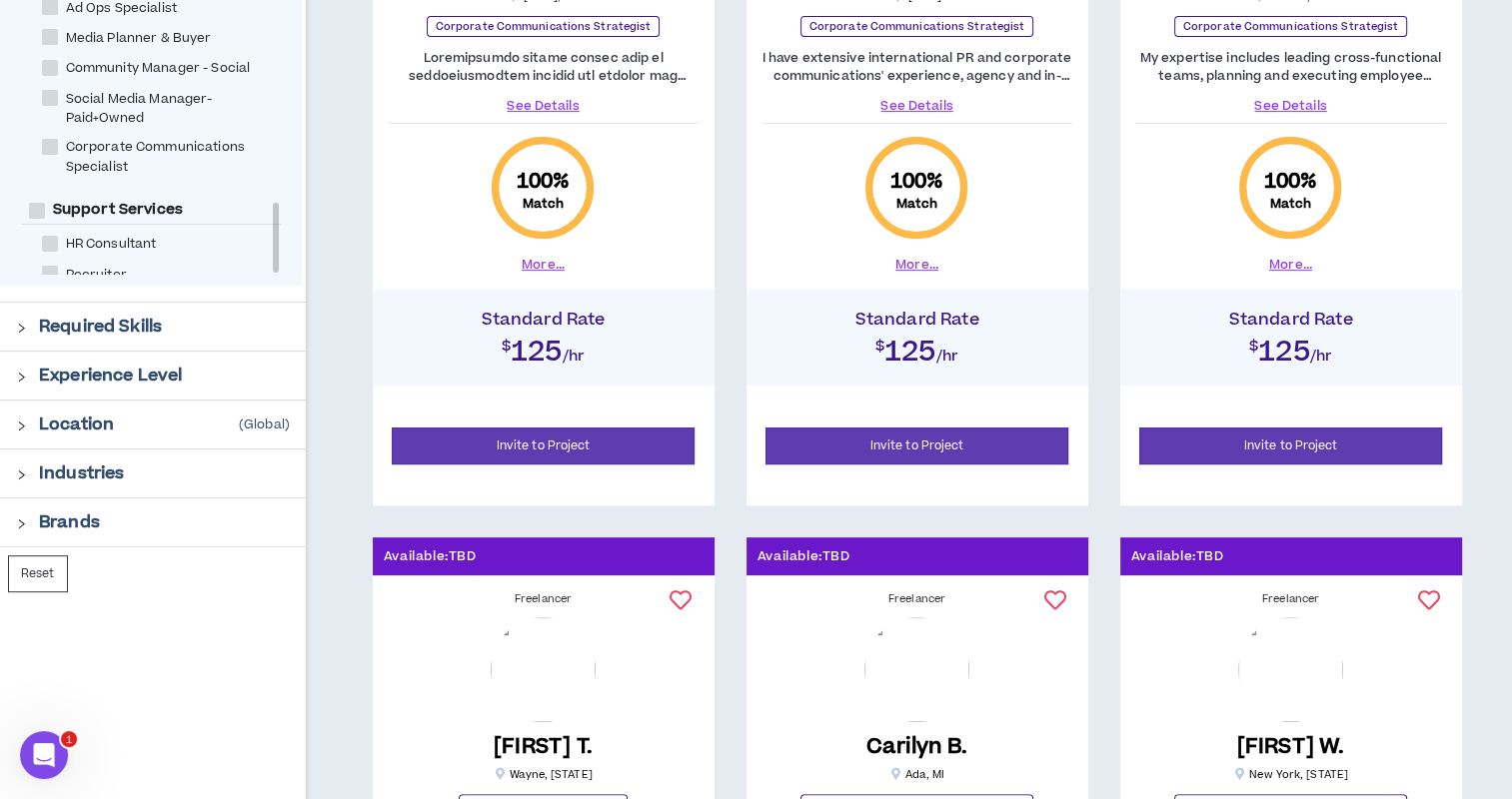 scroll, scrollTop: 1890, scrollLeft: 0, axis: vertical 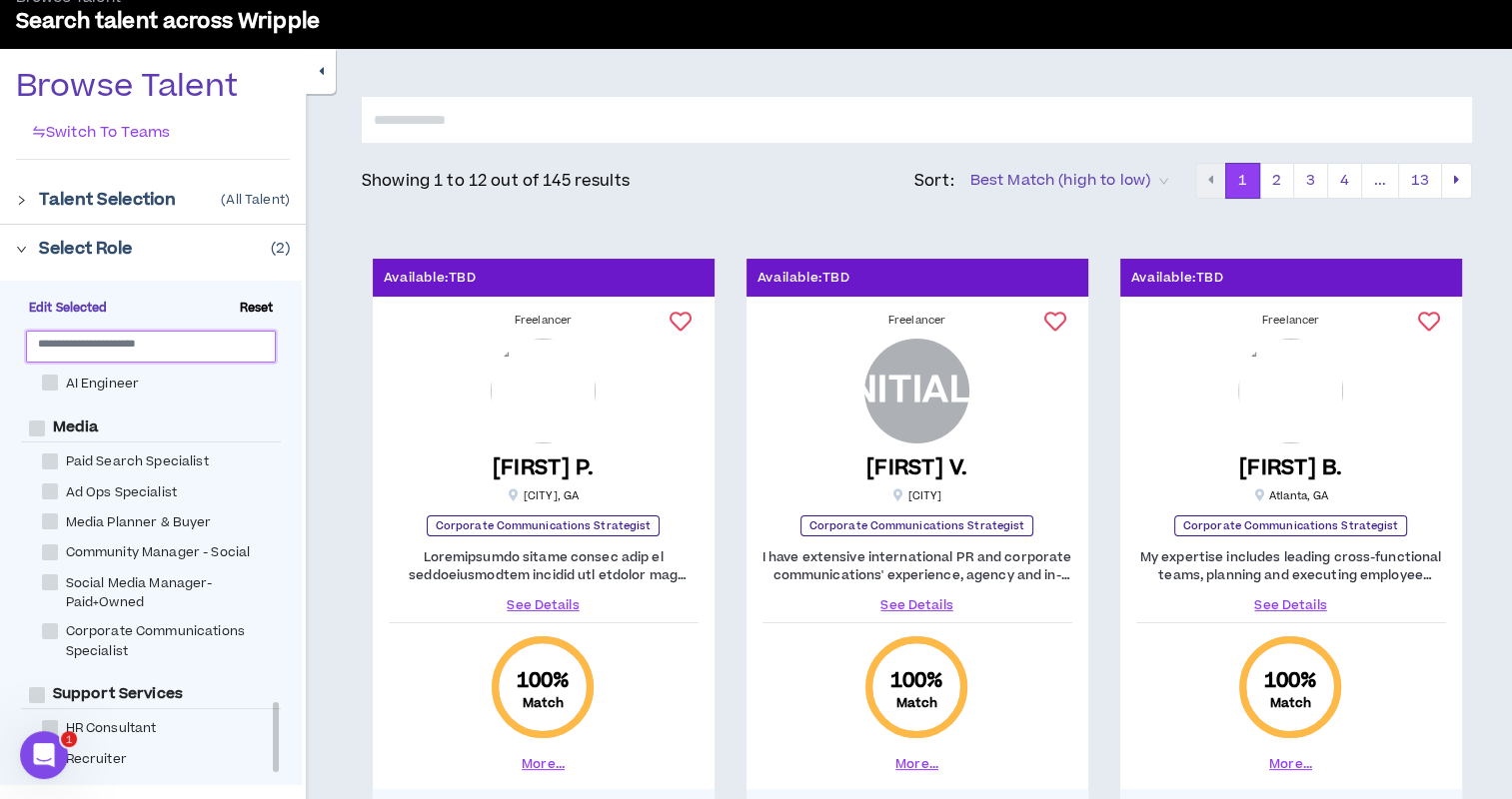 click at bounding box center [143, 343] 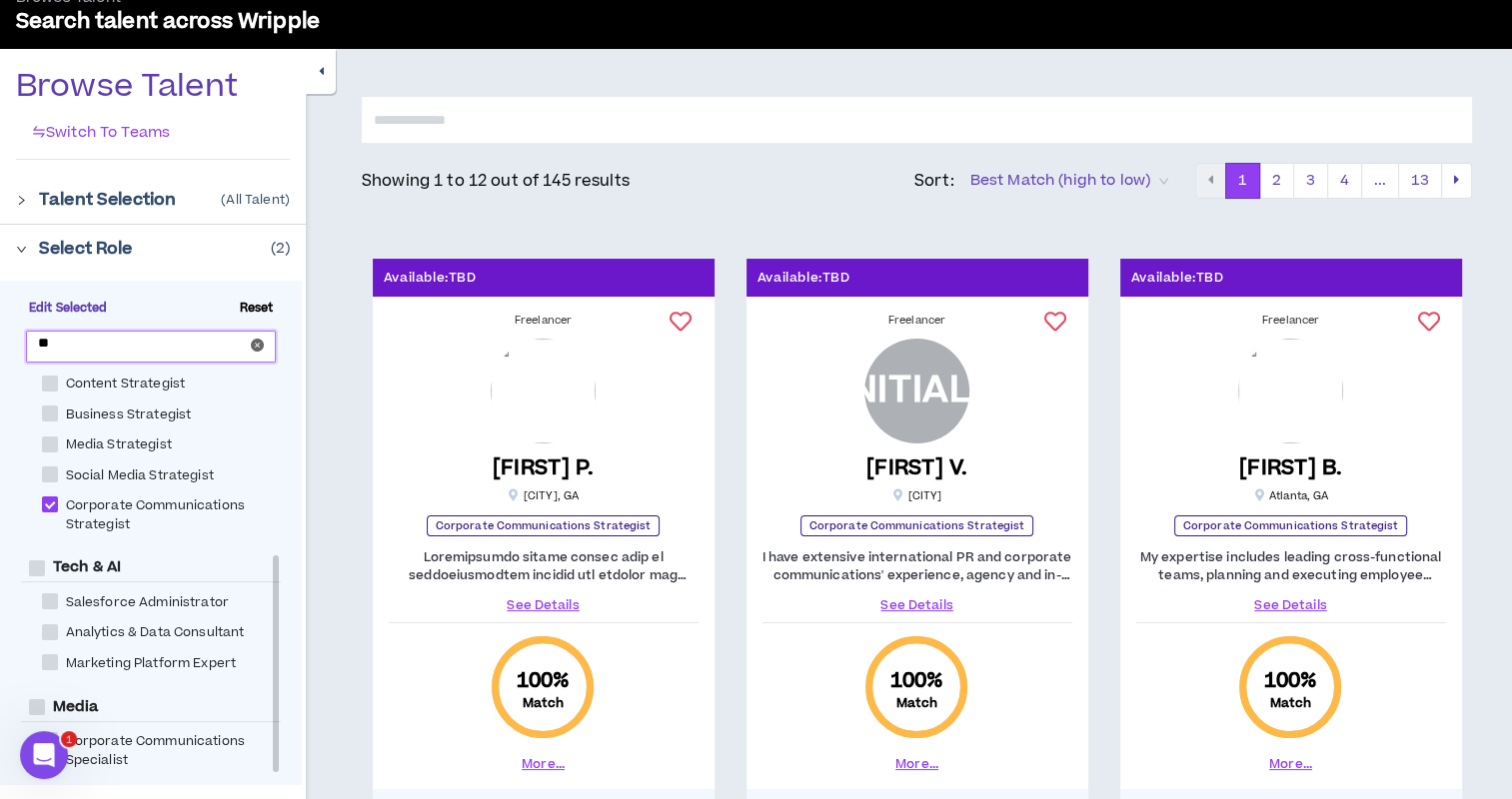 scroll, scrollTop: 332, scrollLeft: 0, axis: vertical 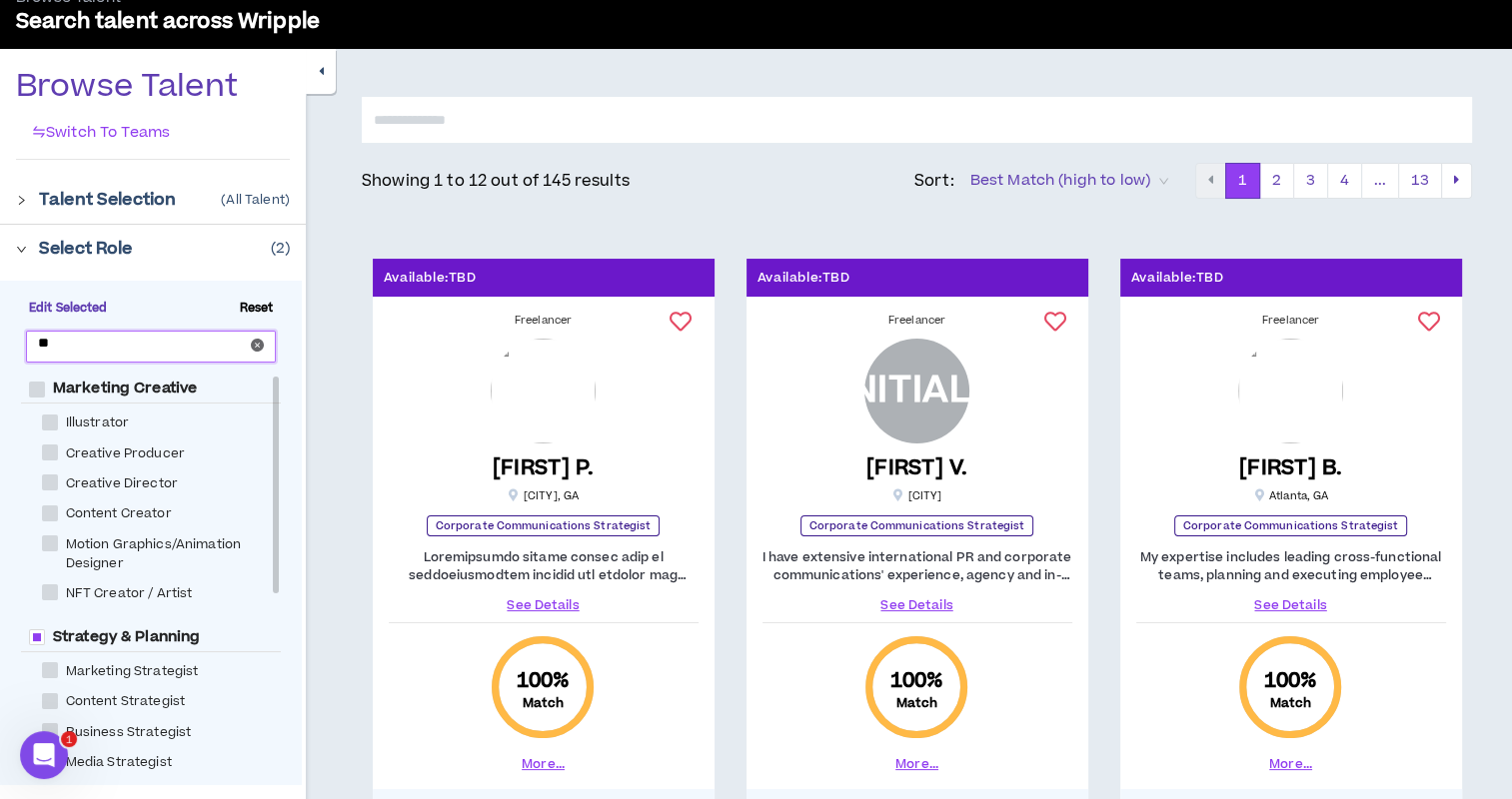 type on "*" 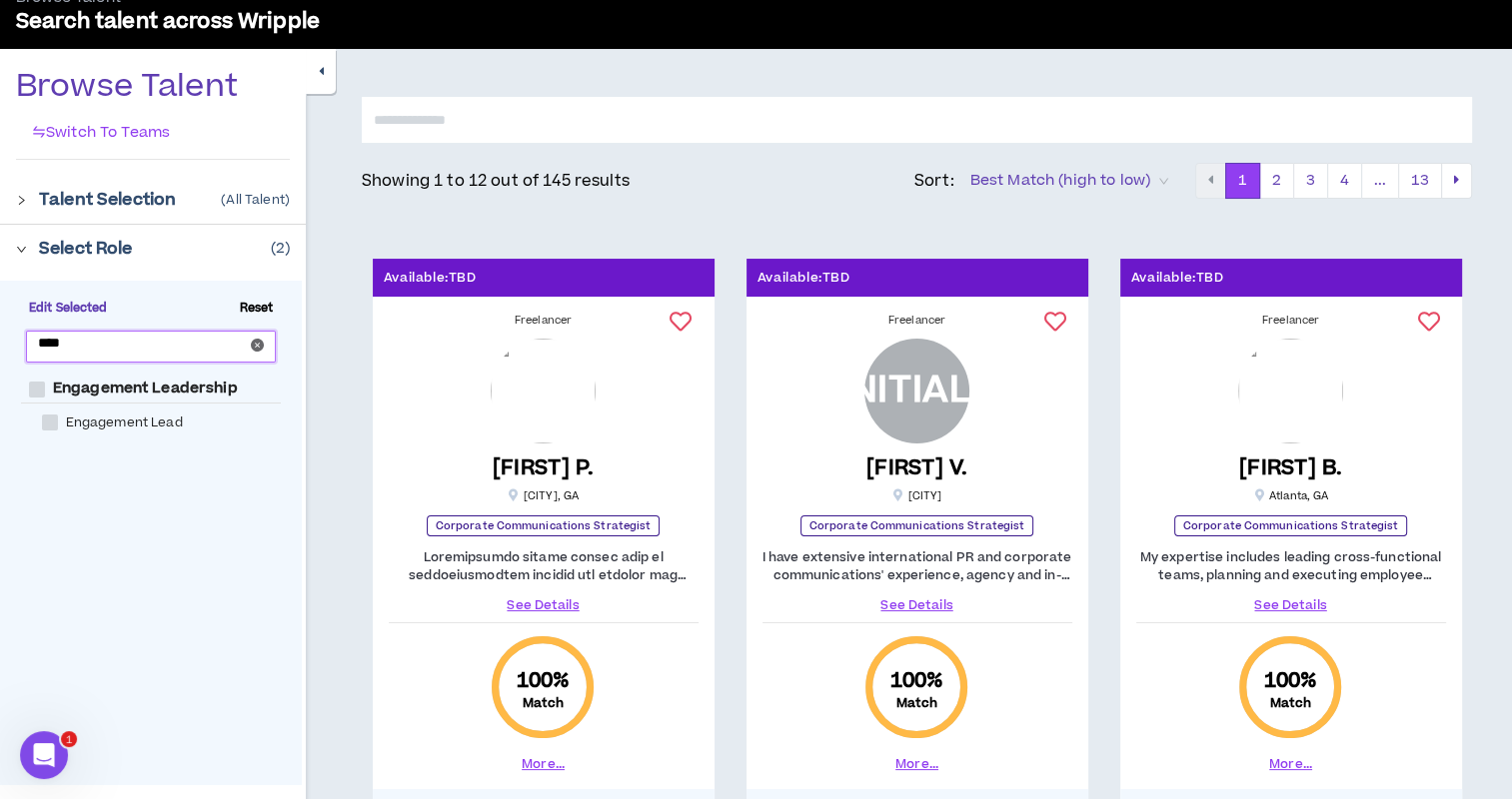 type on "****" 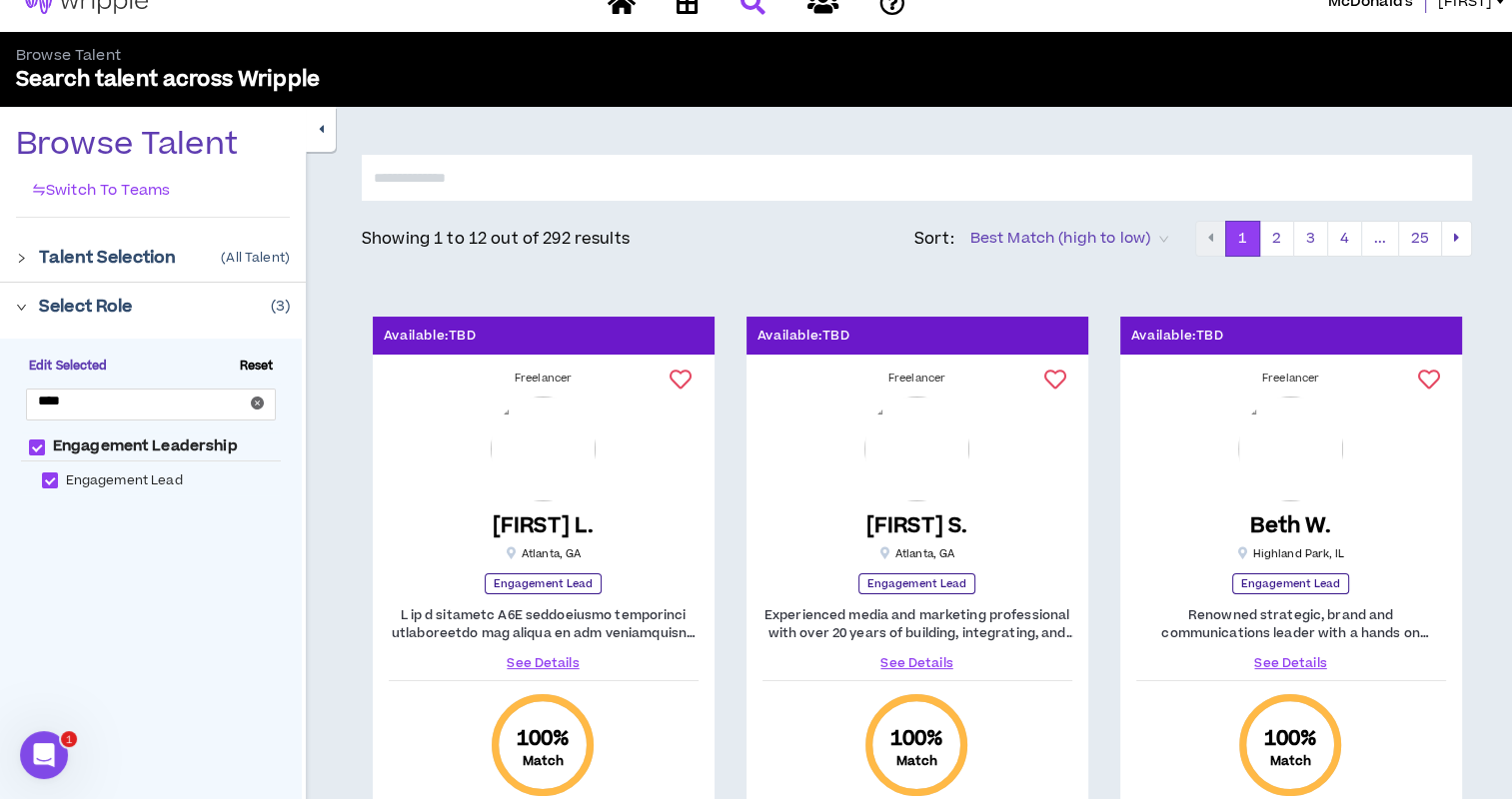 scroll, scrollTop: 0, scrollLeft: 0, axis: both 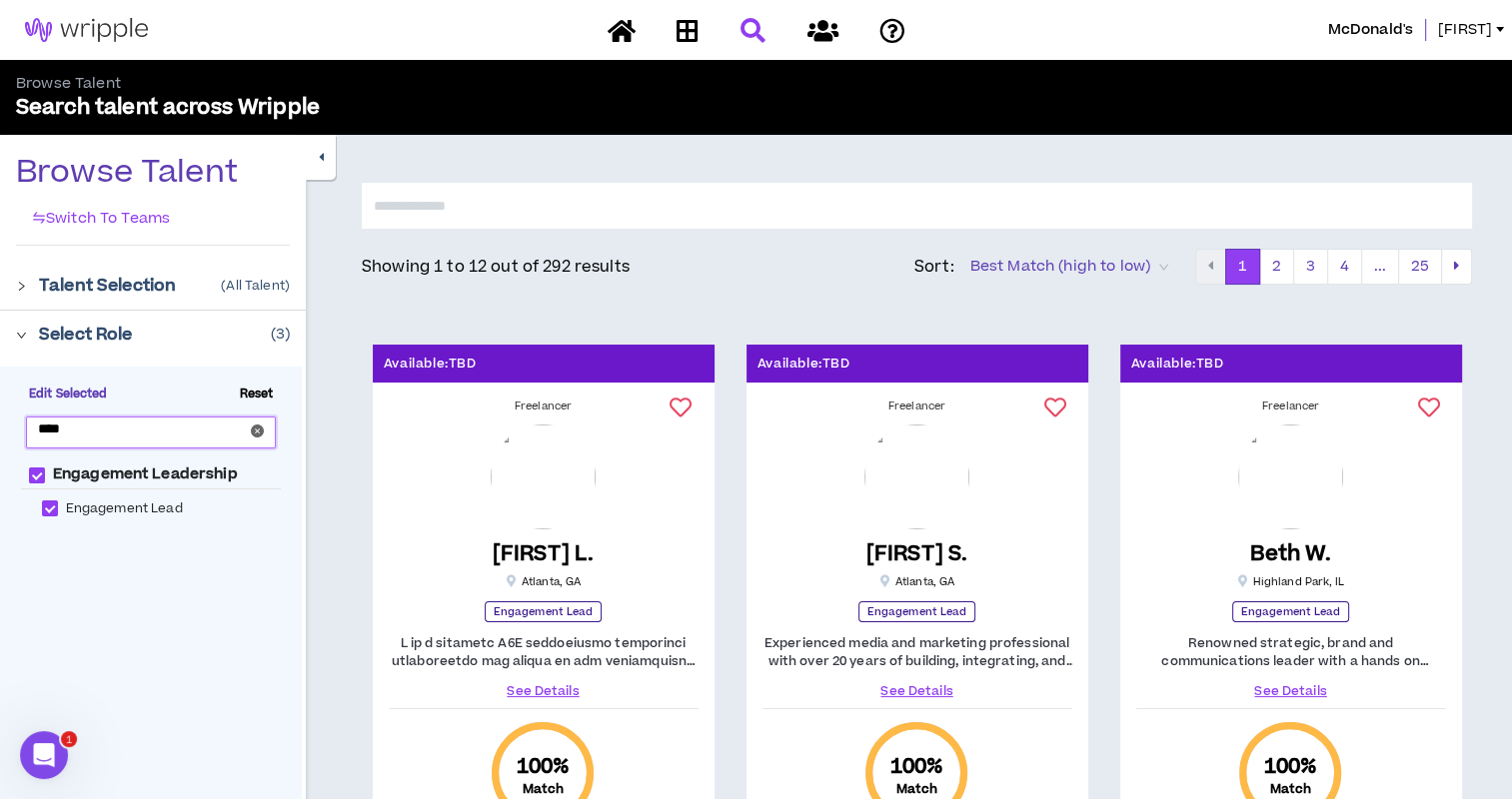 drag, startPoint x: 107, startPoint y: 425, endPoint x: 3, endPoint y: 406, distance: 105.72133 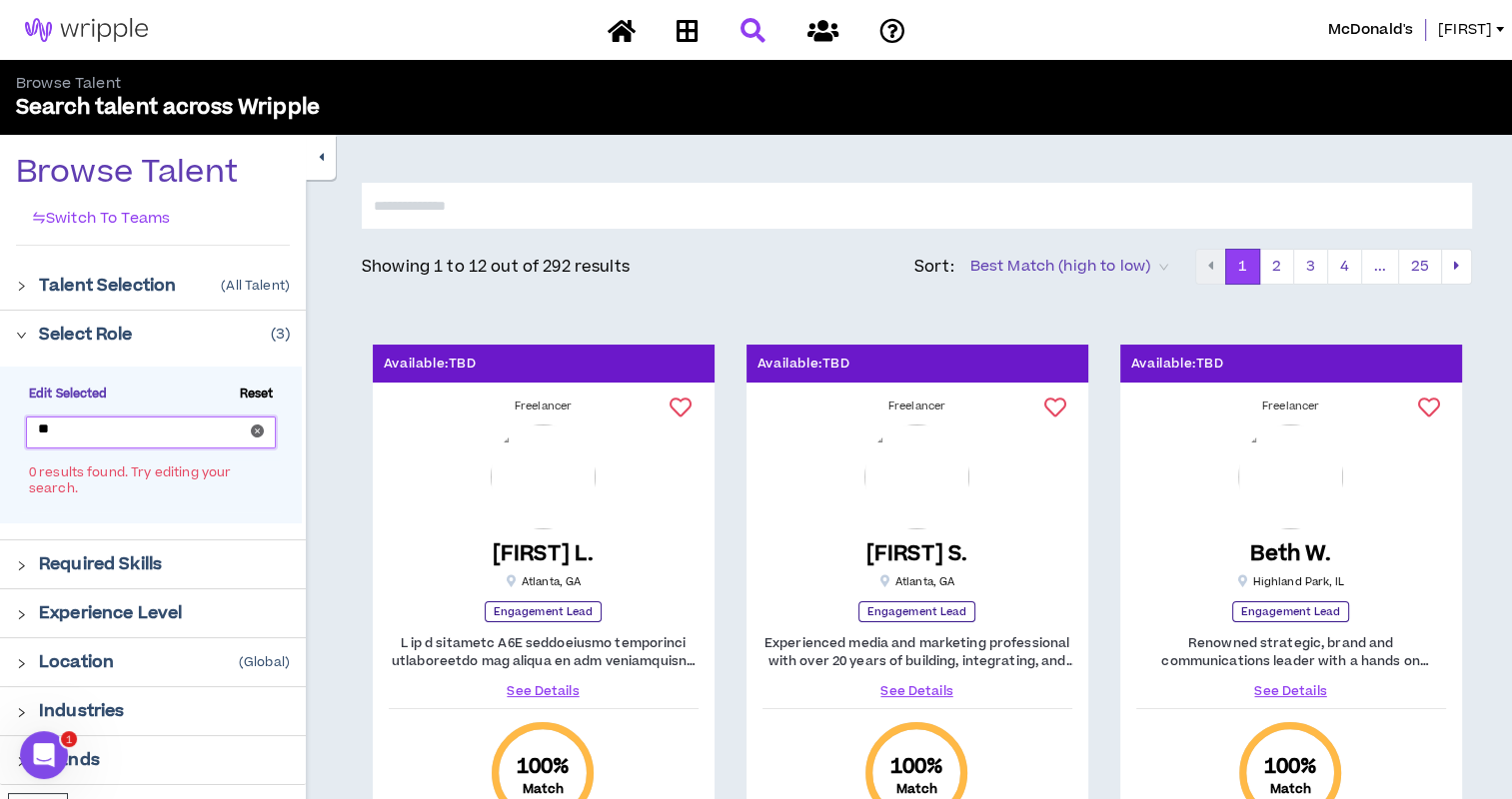 type on "*" 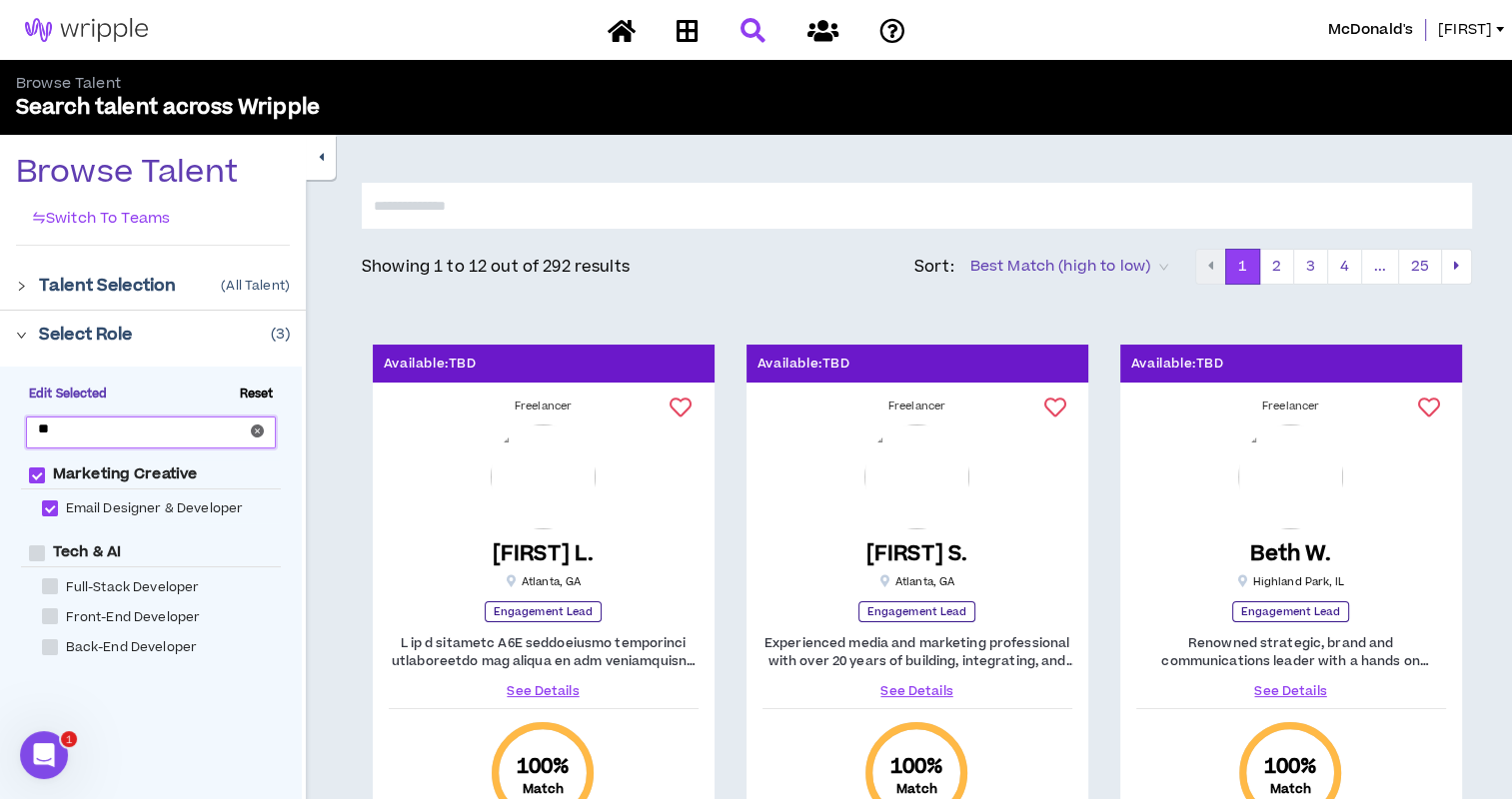 type on "*" 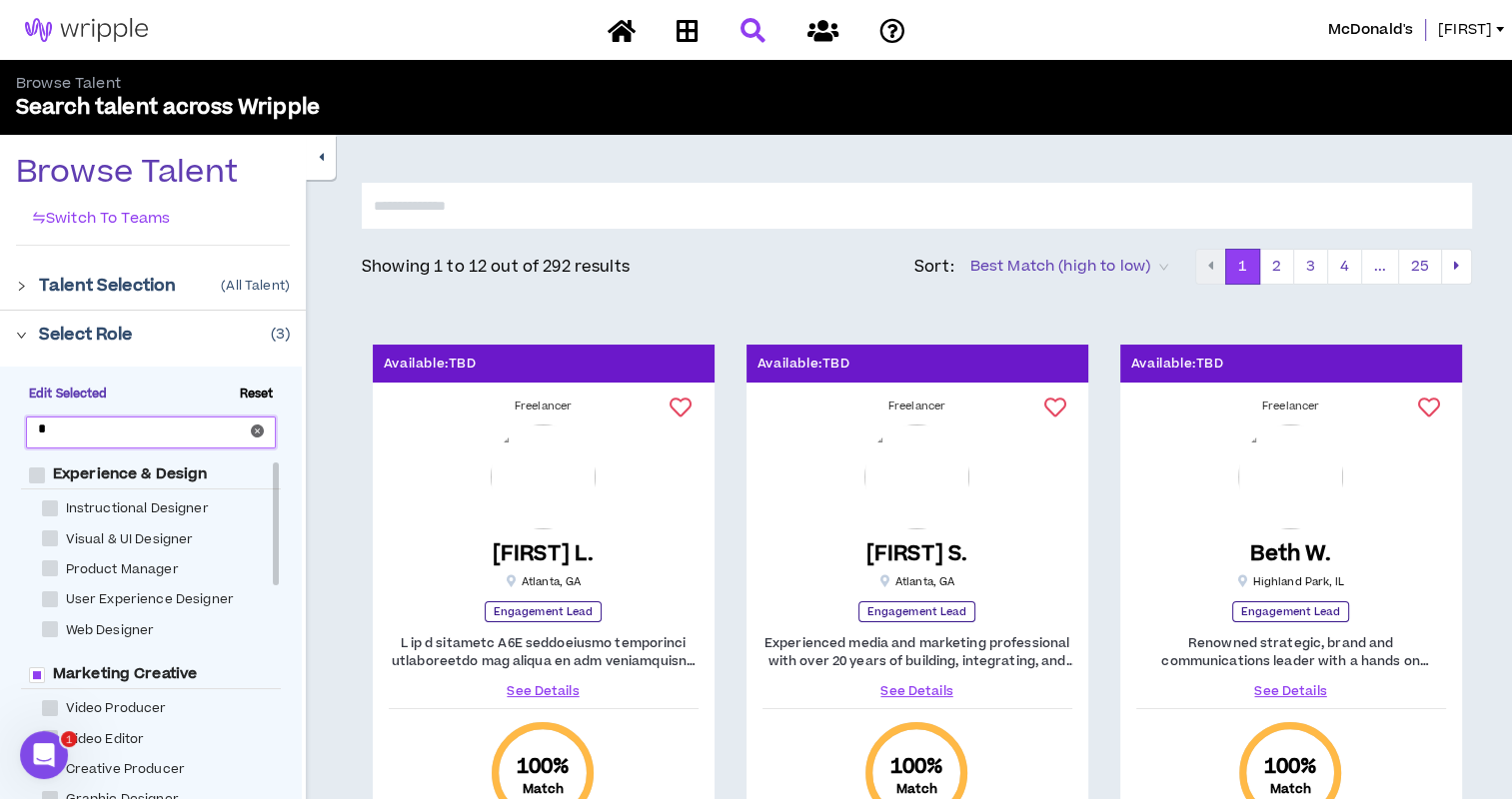 type 